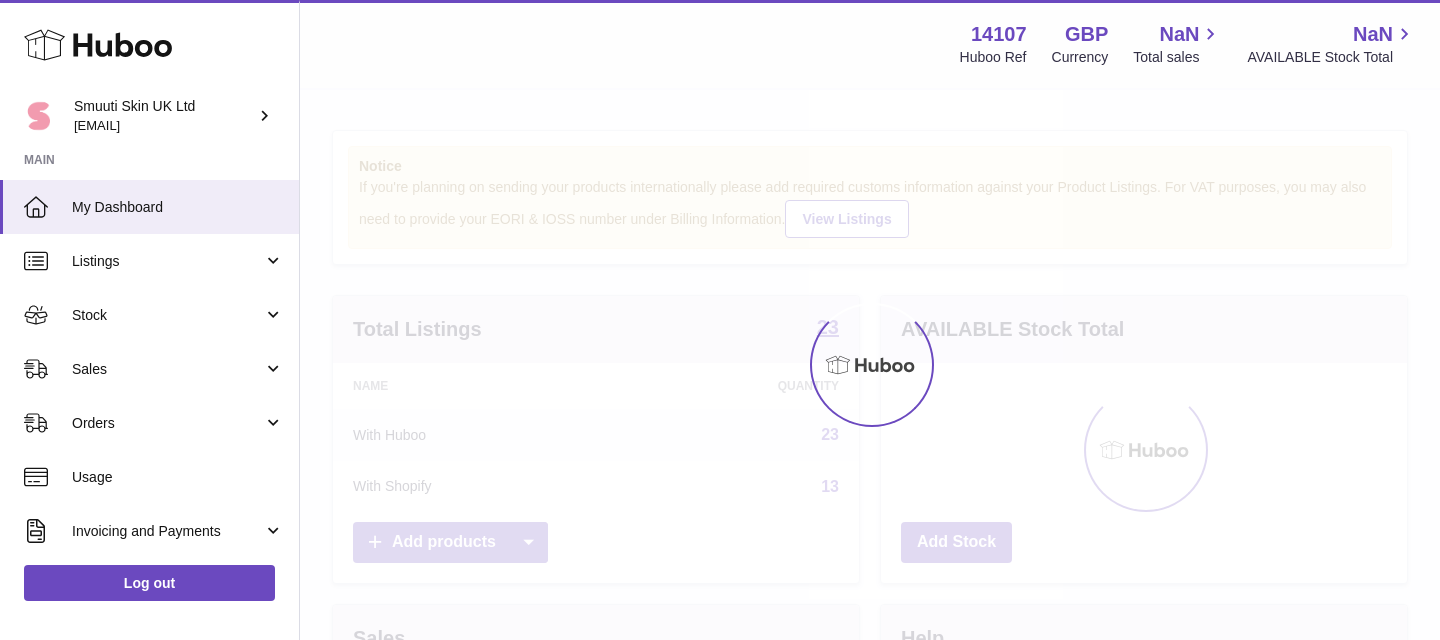 scroll, scrollTop: 0, scrollLeft: 0, axis: both 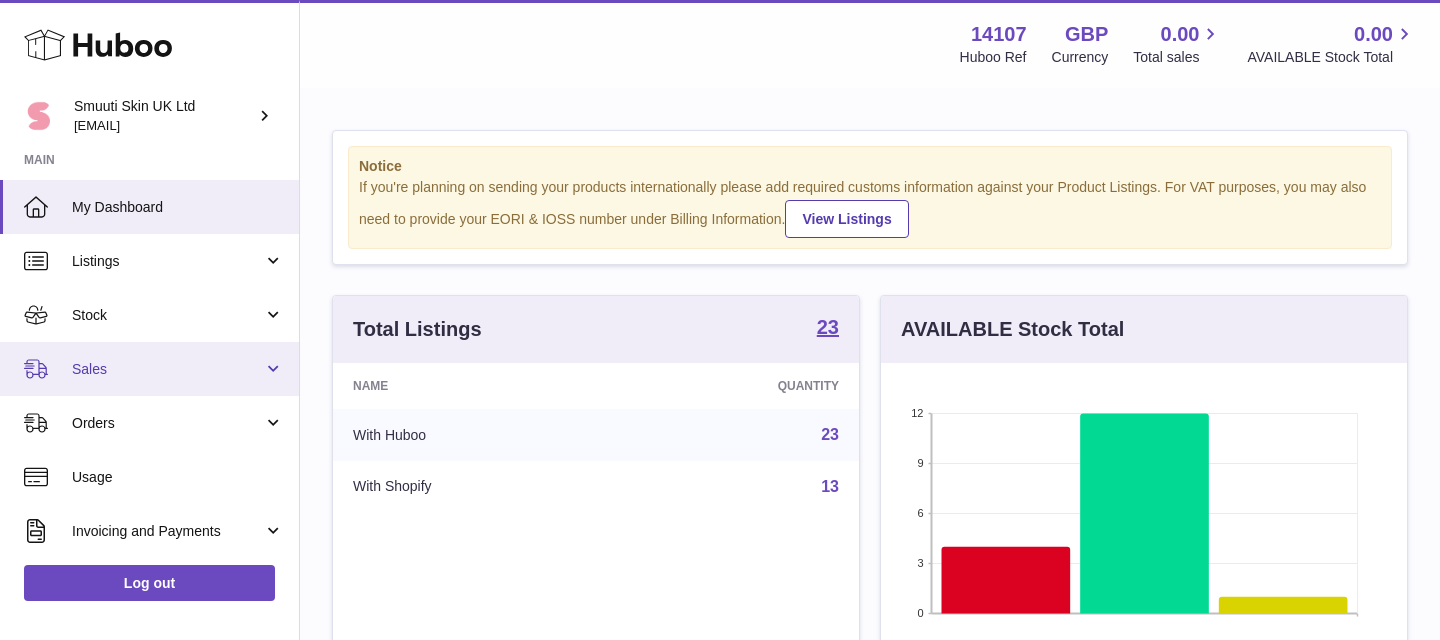 click on "Sales" at bounding box center [149, 369] 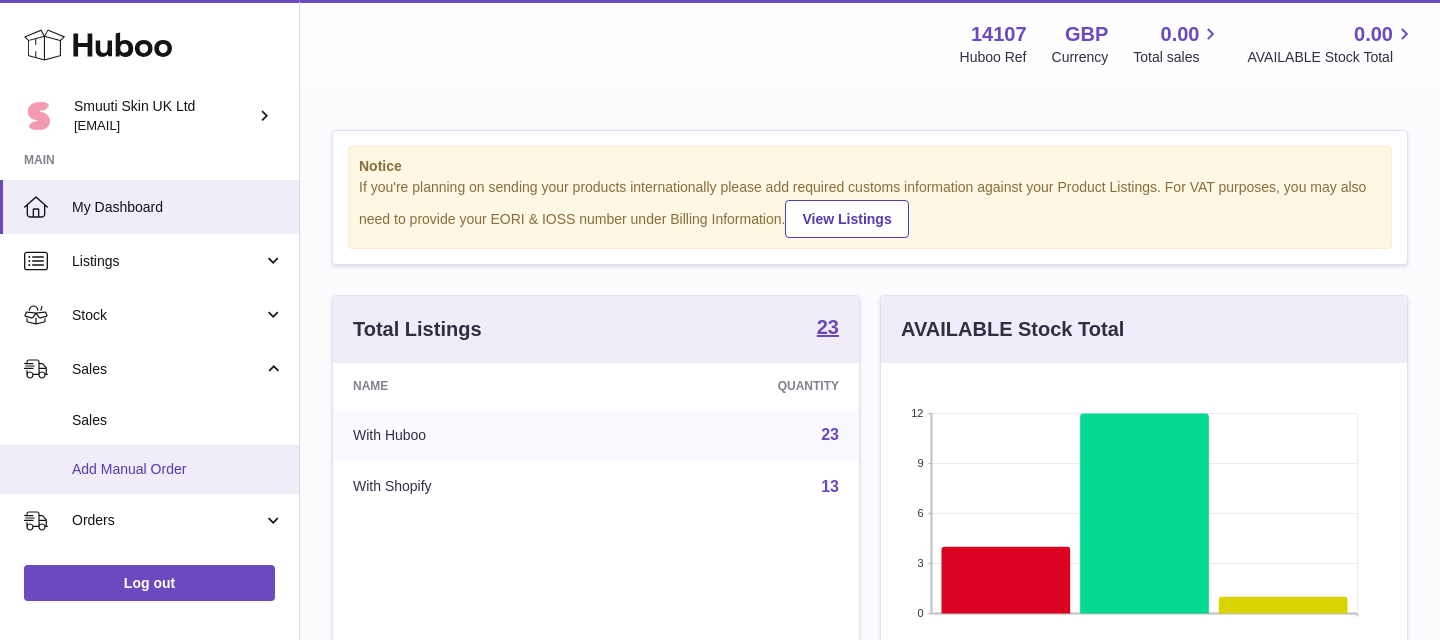 click on "Add Manual Order" at bounding box center (149, 469) 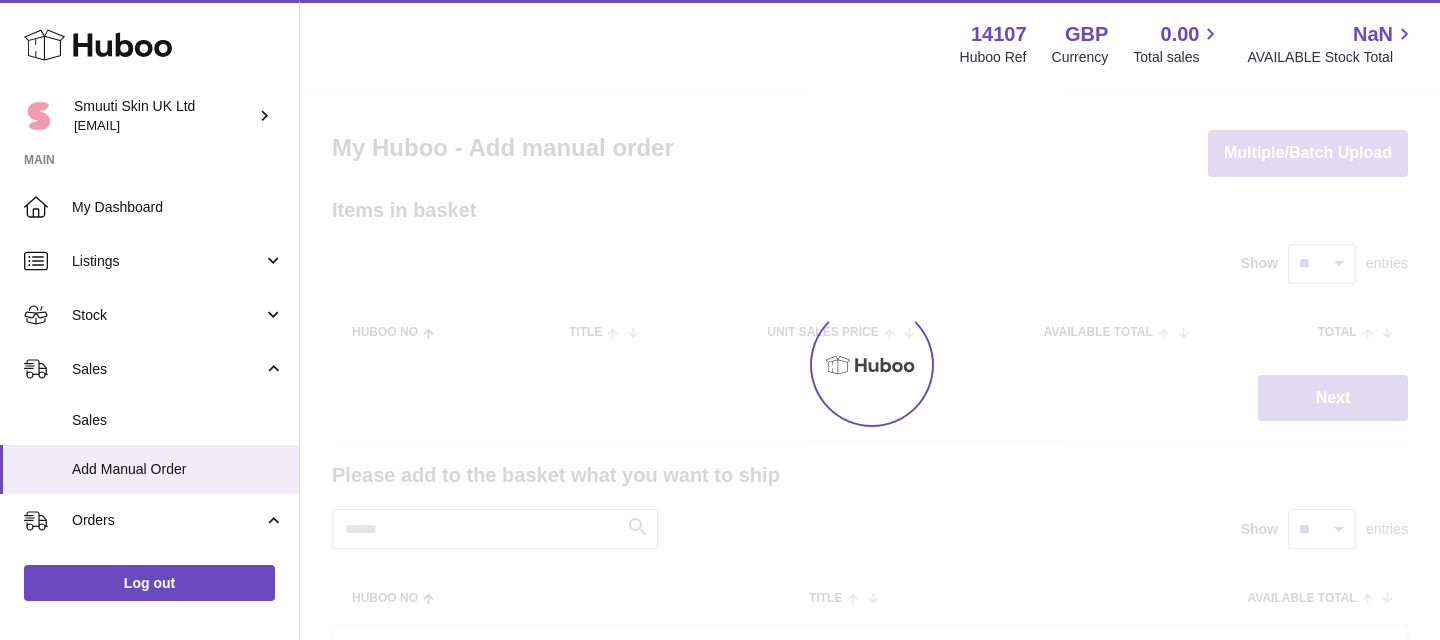scroll, scrollTop: 0, scrollLeft: 0, axis: both 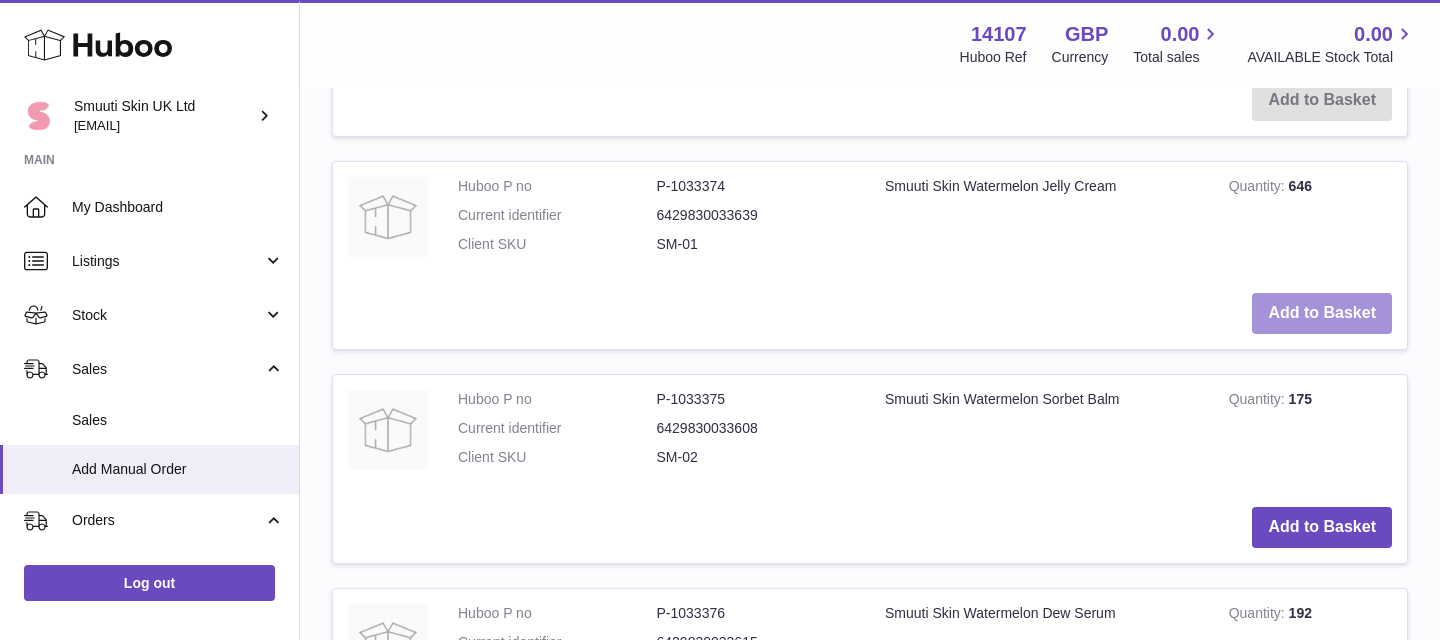 click on "Add to Basket" at bounding box center [1322, 313] 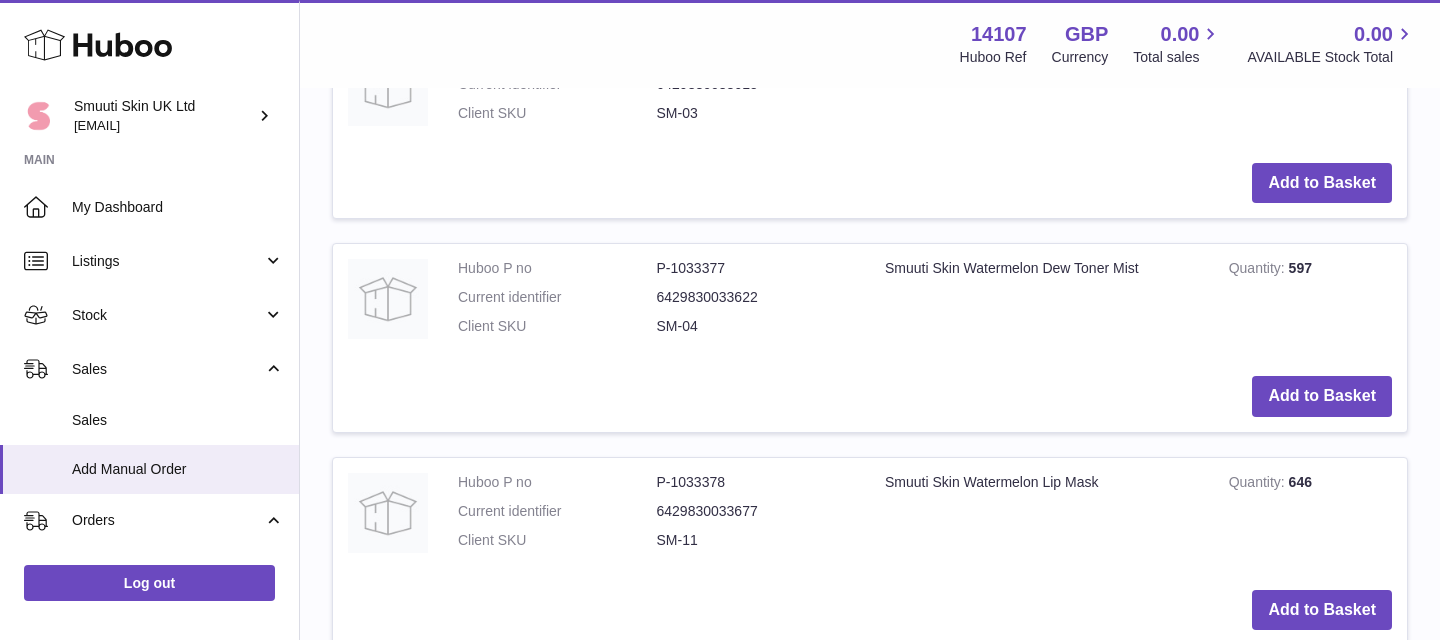 scroll, scrollTop: 1465, scrollLeft: 0, axis: vertical 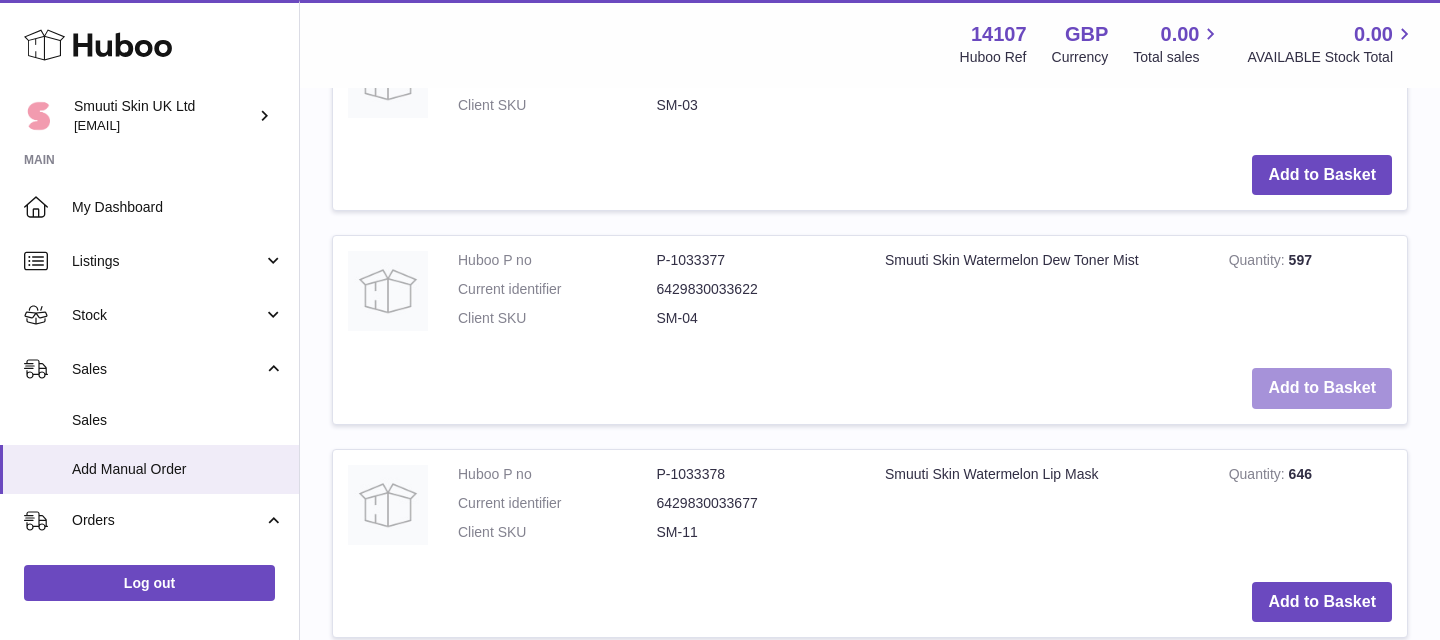 click on "Add to Basket" at bounding box center (1322, 388) 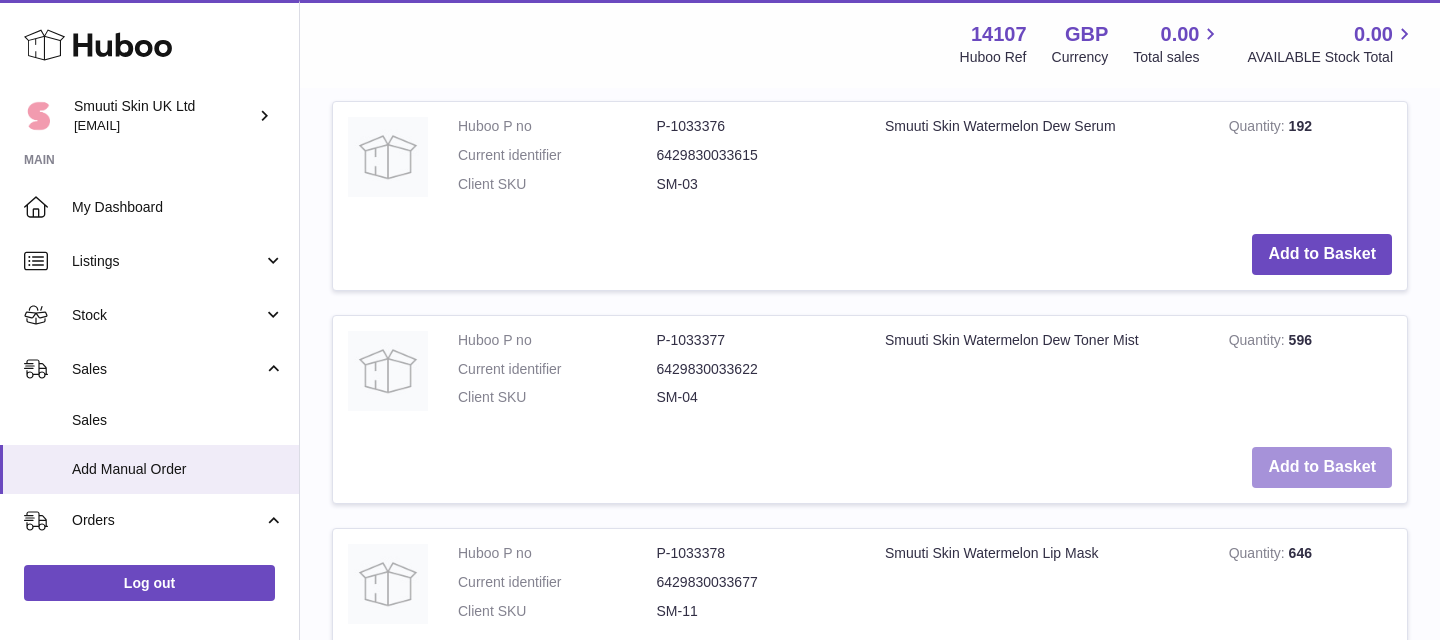 scroll, scrollTop: 1876, scrollLeft: 0, axis: vertical 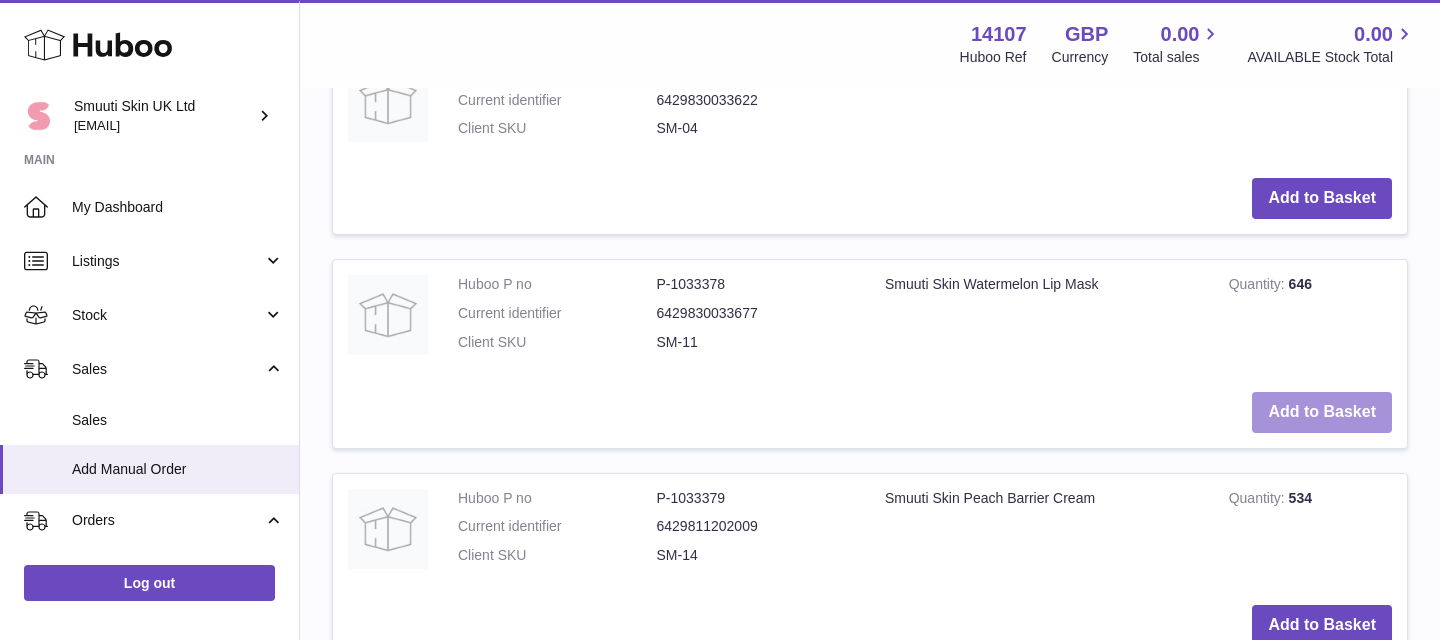 click on "Add to Basket" at bounding box center [1322, 412] 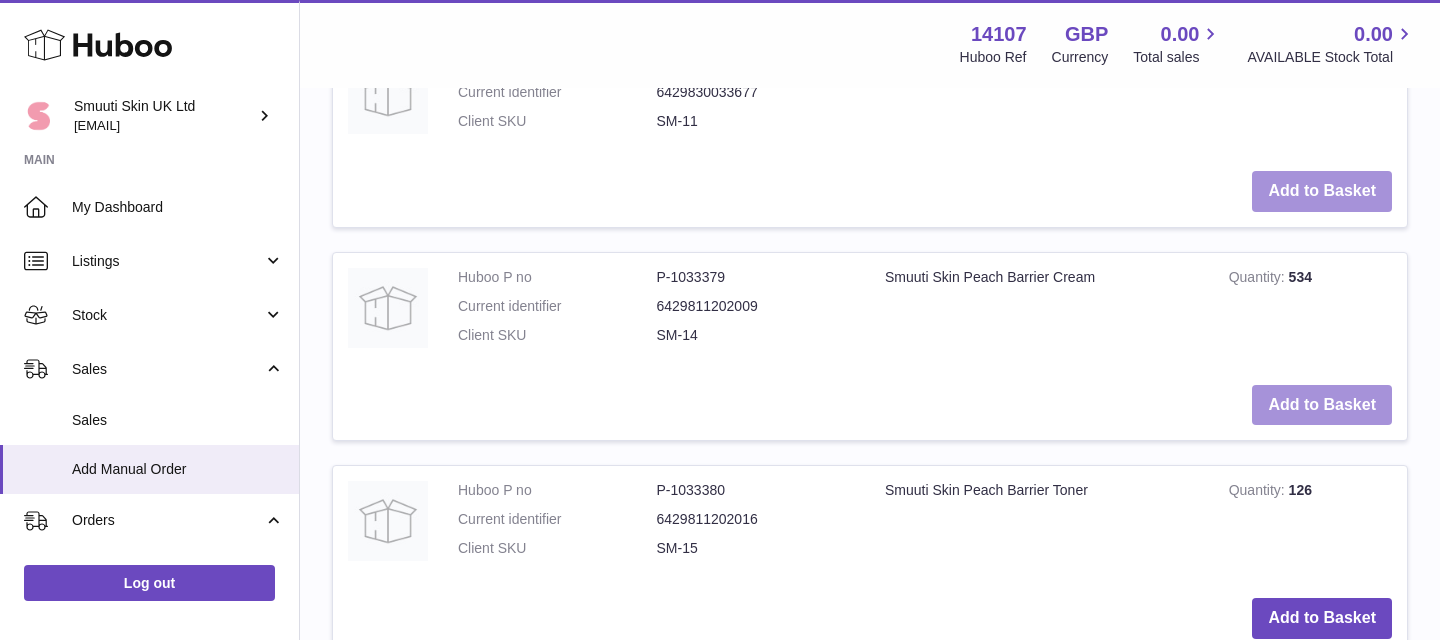 scroll, scrollTop: 2362, scrollLeft: 0, axis: vertical 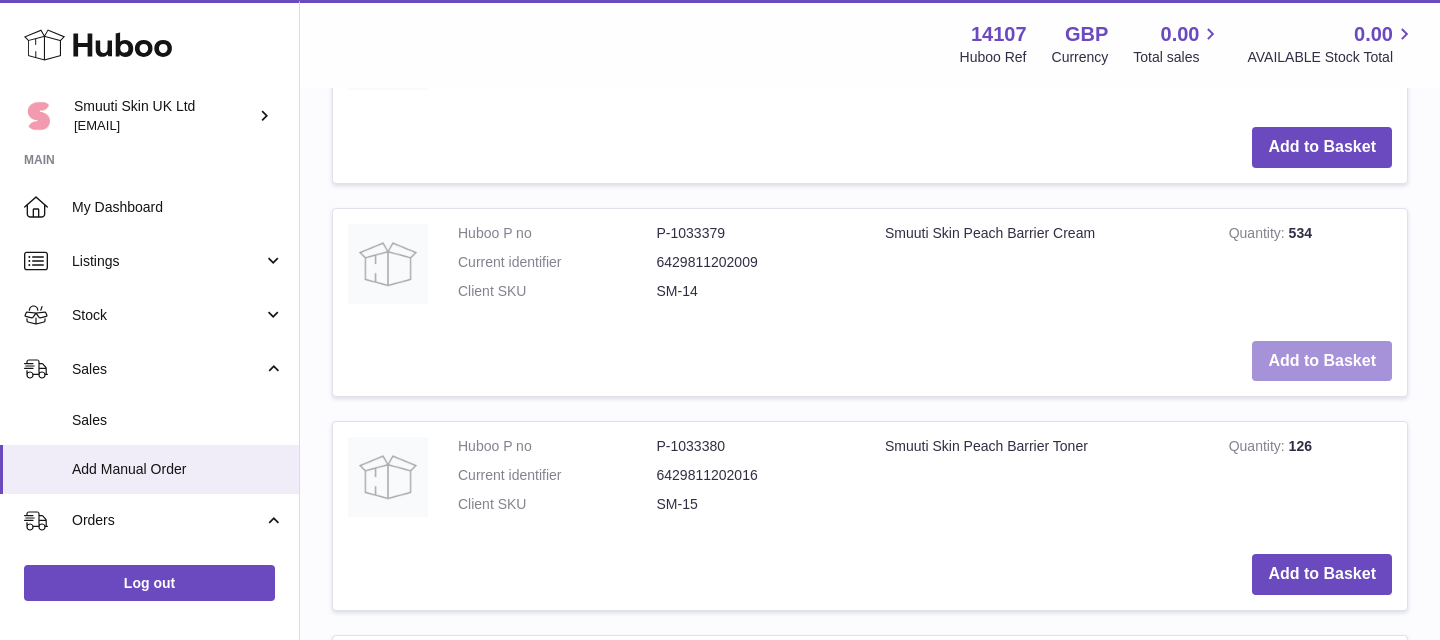 click on "Add to Basket" at bounding box center [1322, 361] 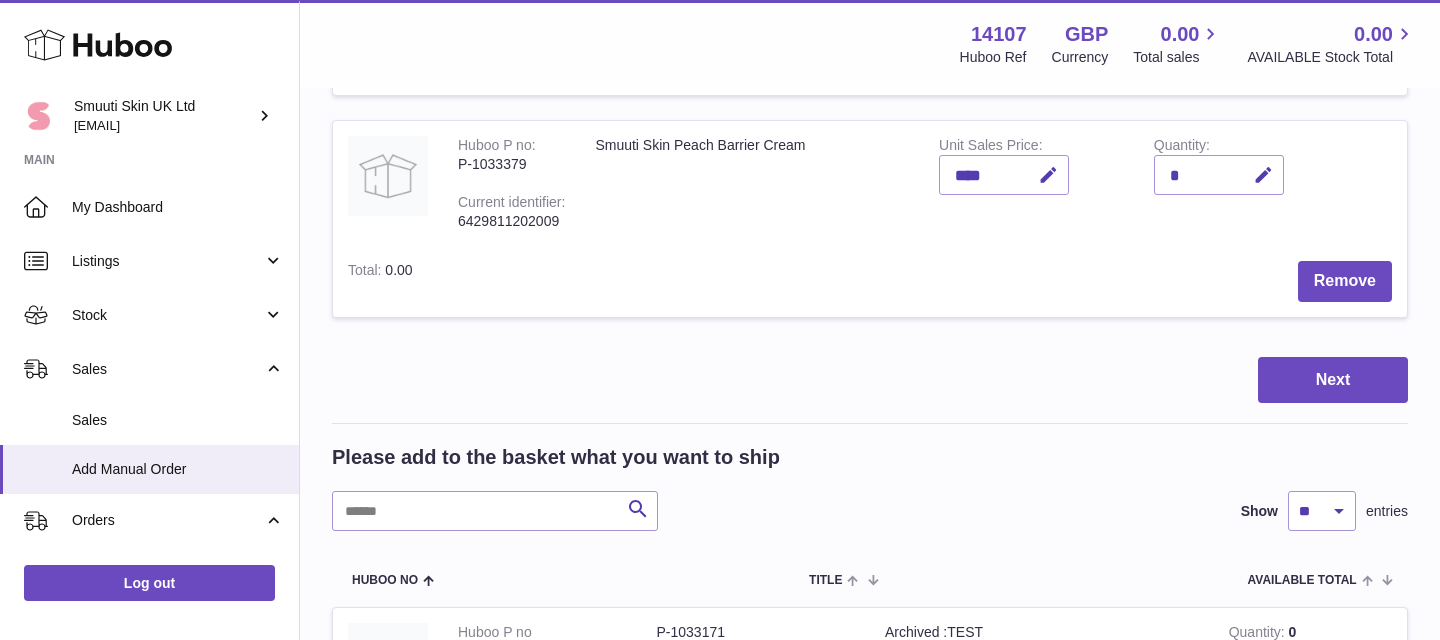 scroll, scrollTop: 906, scrollLeft: 0, axis: vertical 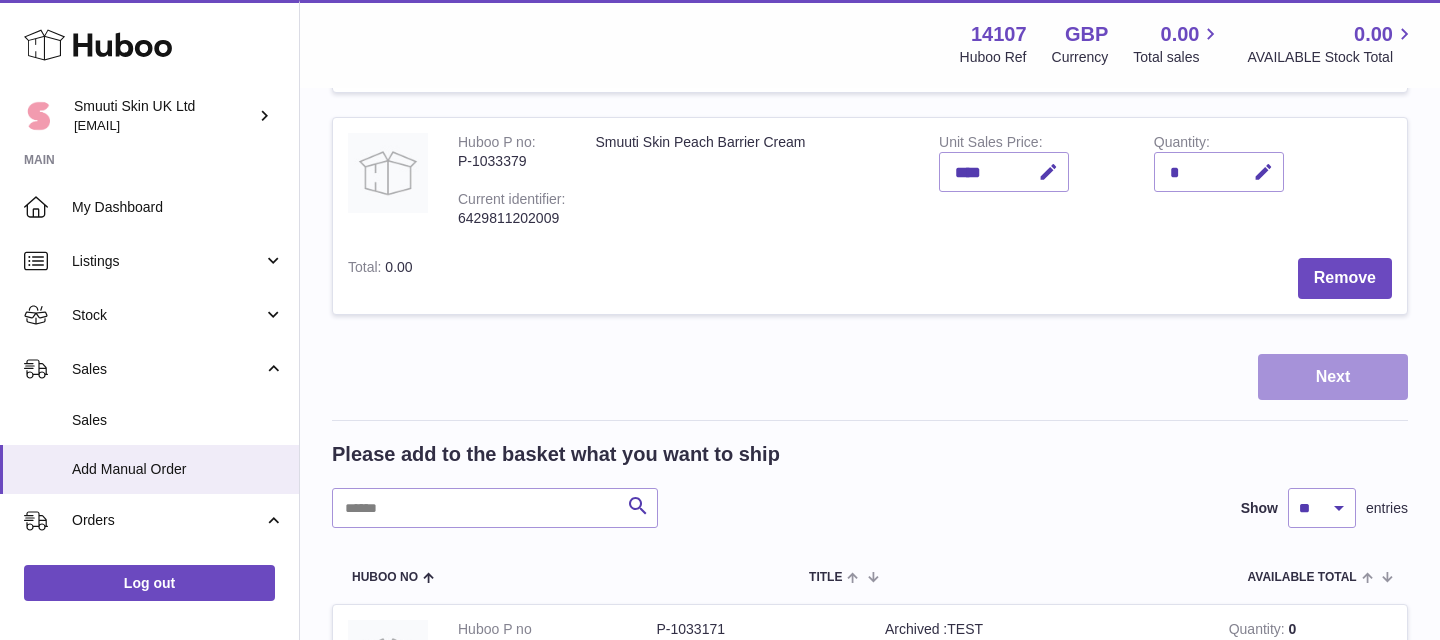 click on "Next" at bounding box center (1333, 377) 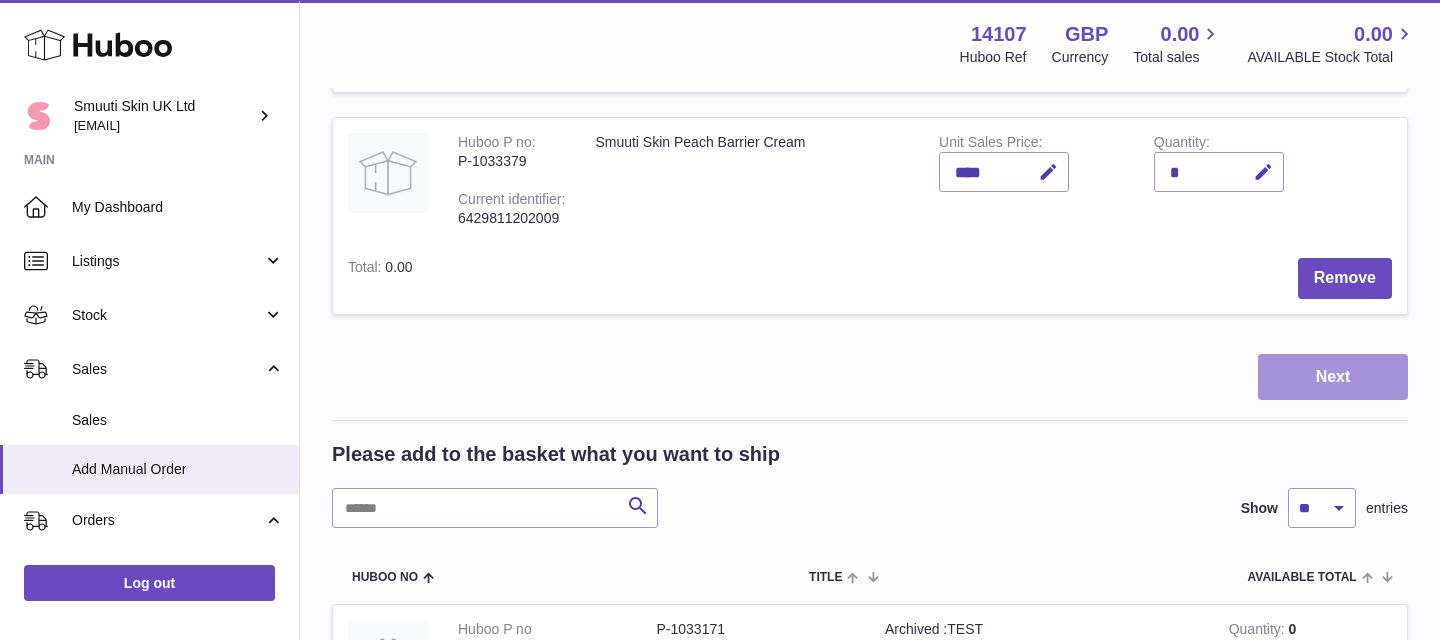 scroll, scrollTop: 0, scrollLeft: 0, axis: both 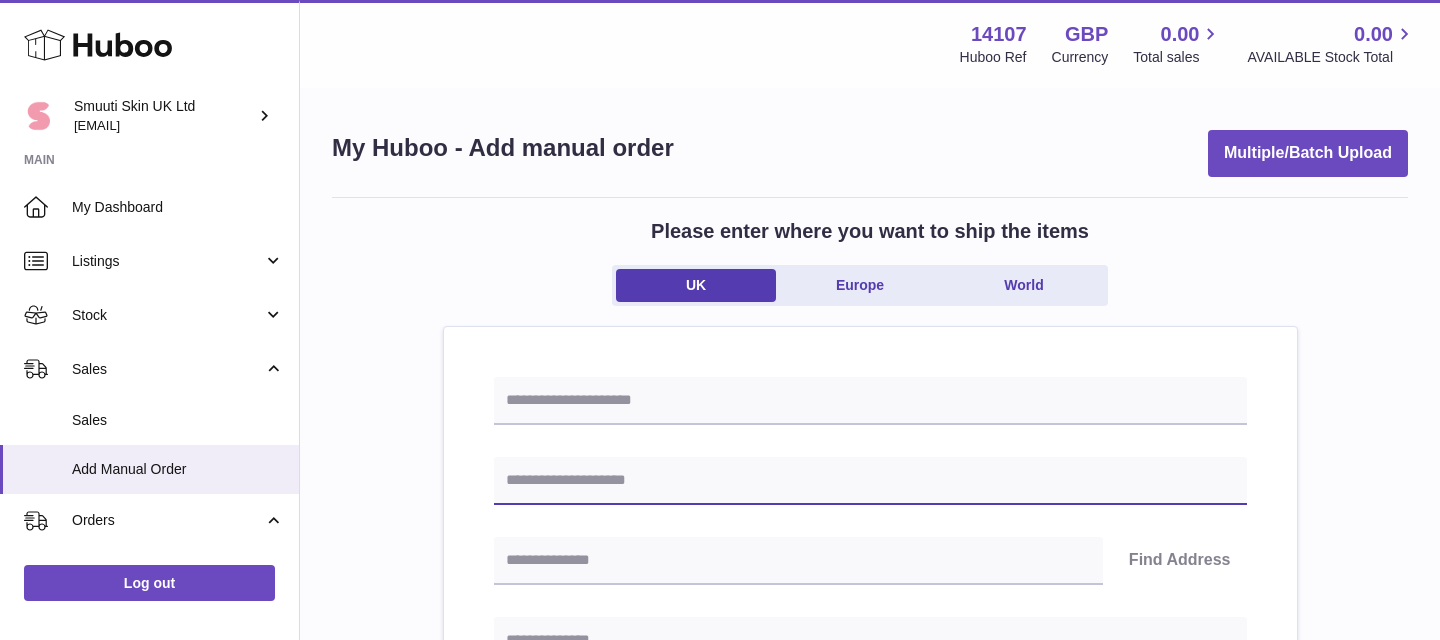 click at bounding box center (870, 481) 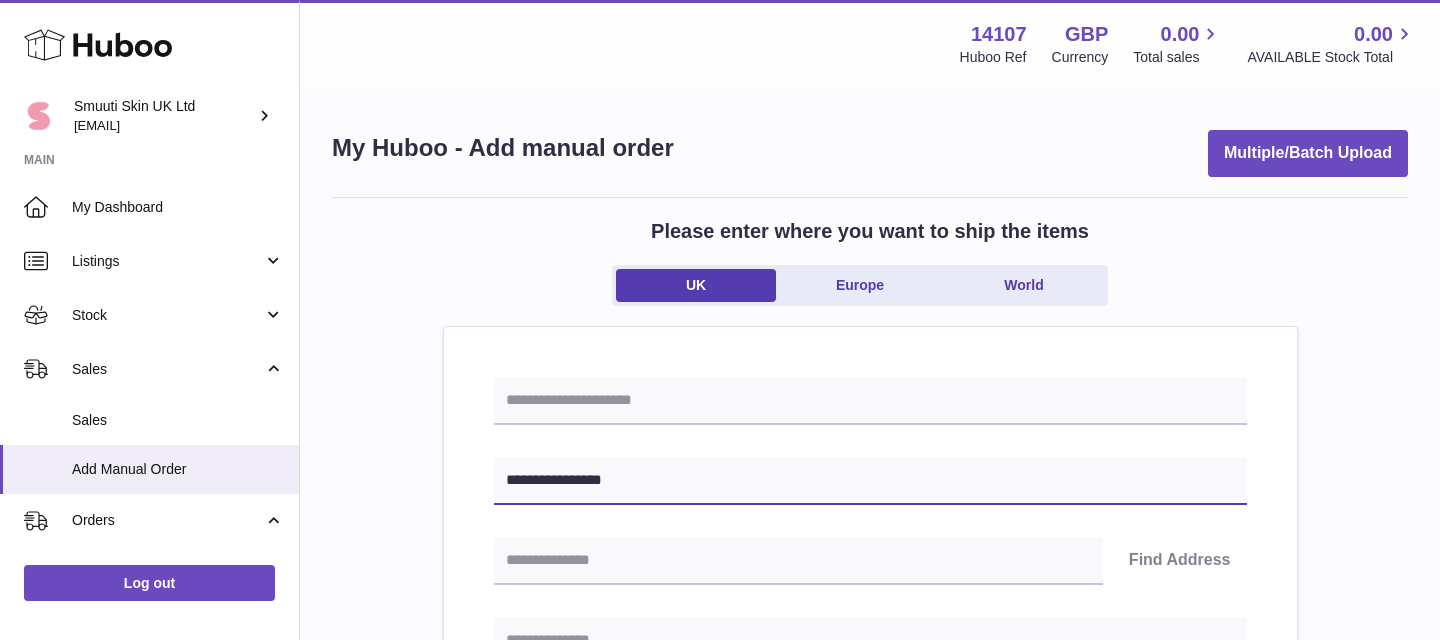 type on "**********" 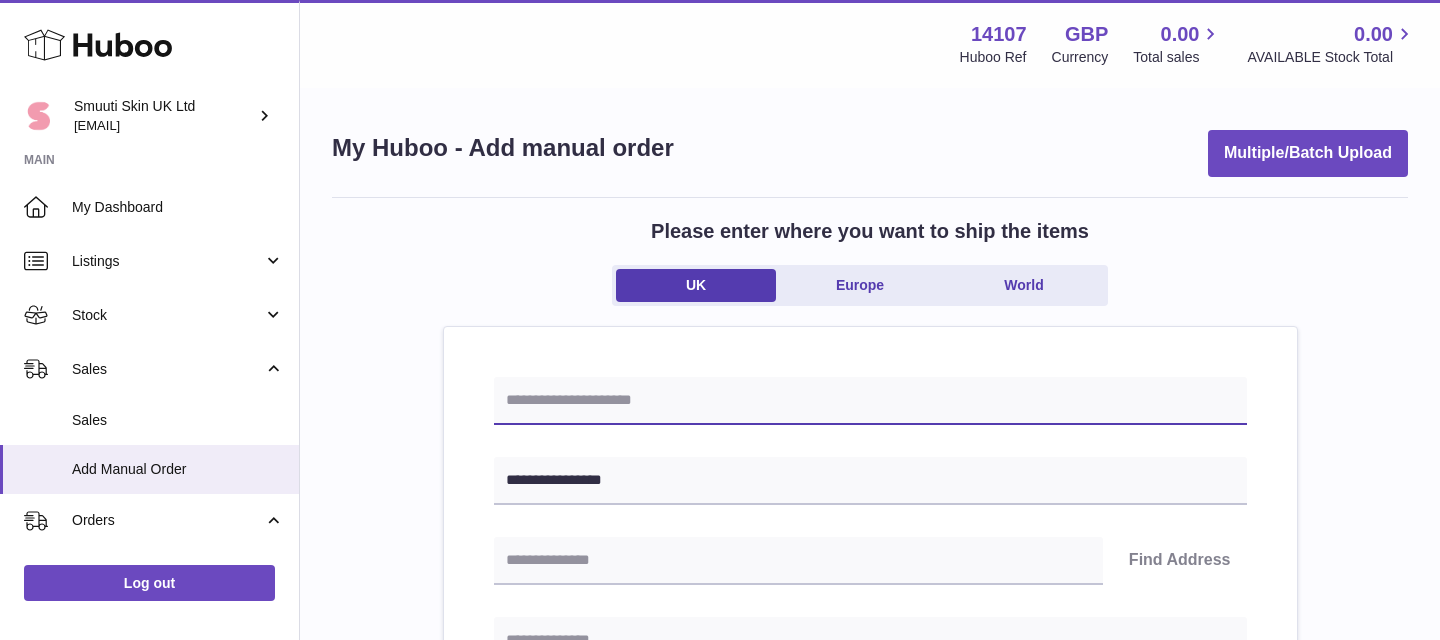 click at bounding box center [870, 401] 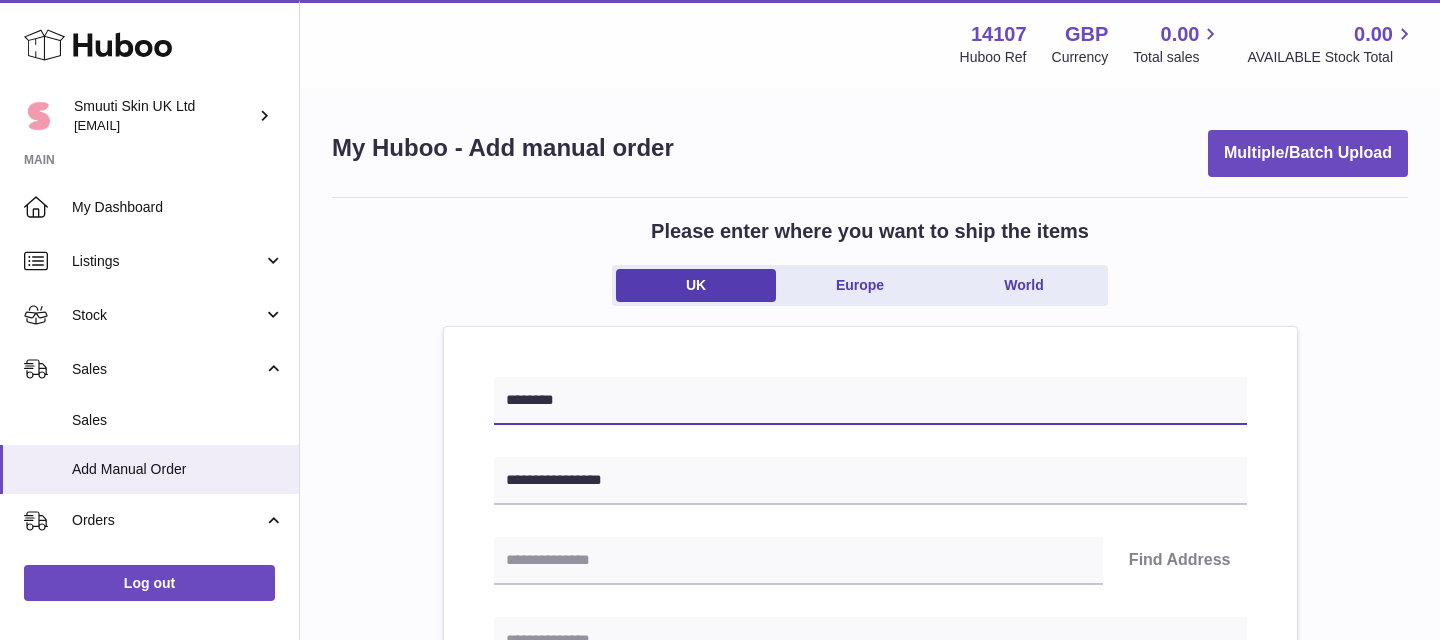 type on "********" 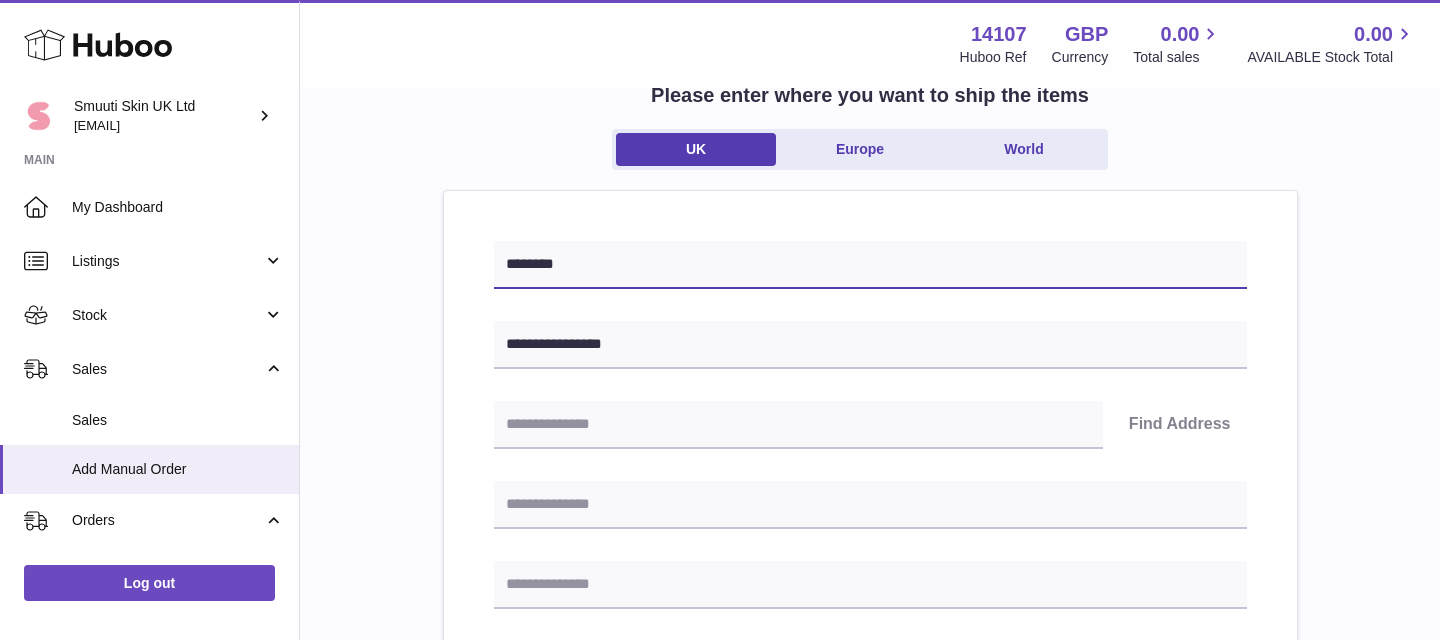 scroll, scrollTop: 192, scrollLeft: 0, axis: vertical 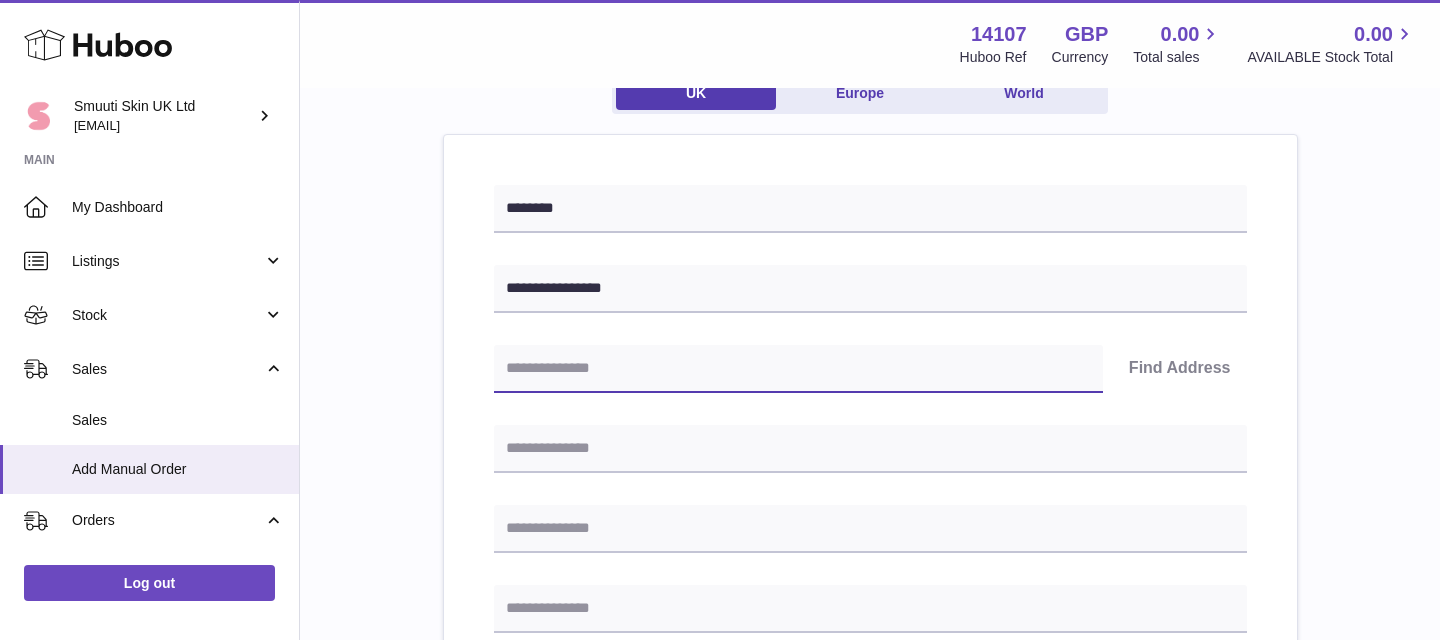 click at bounding box center [798, 369] 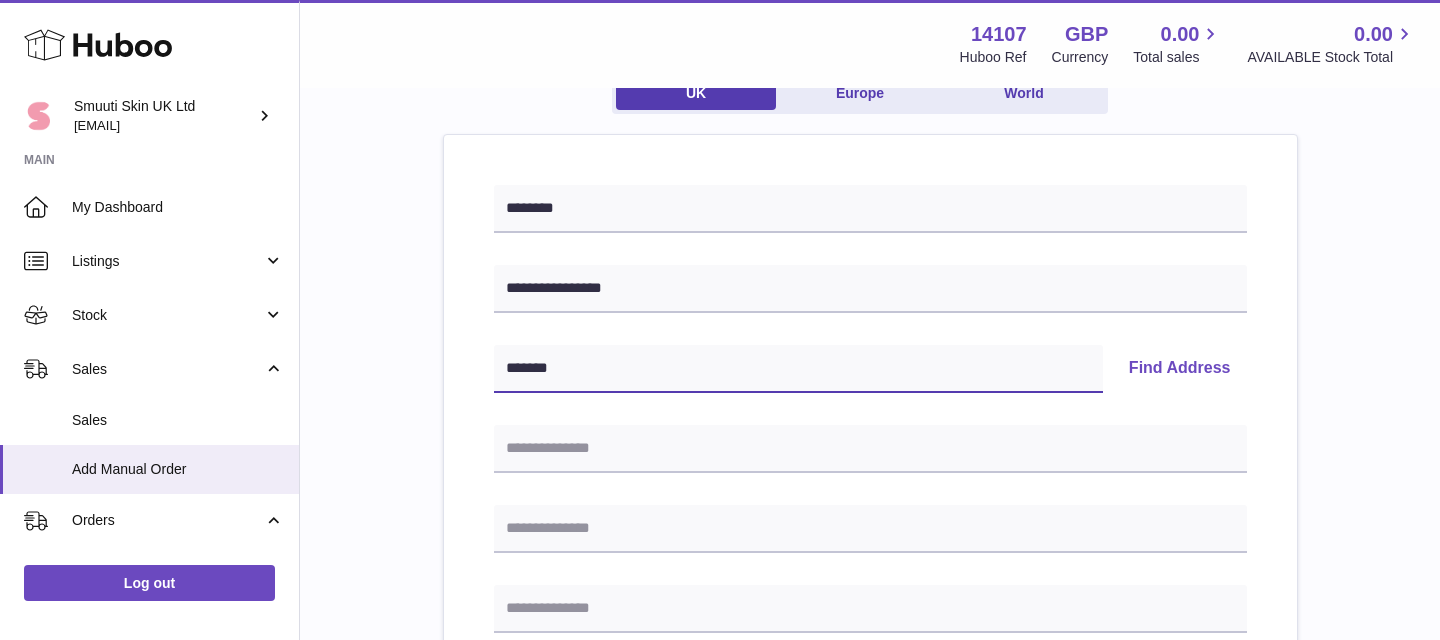 type on "*******" 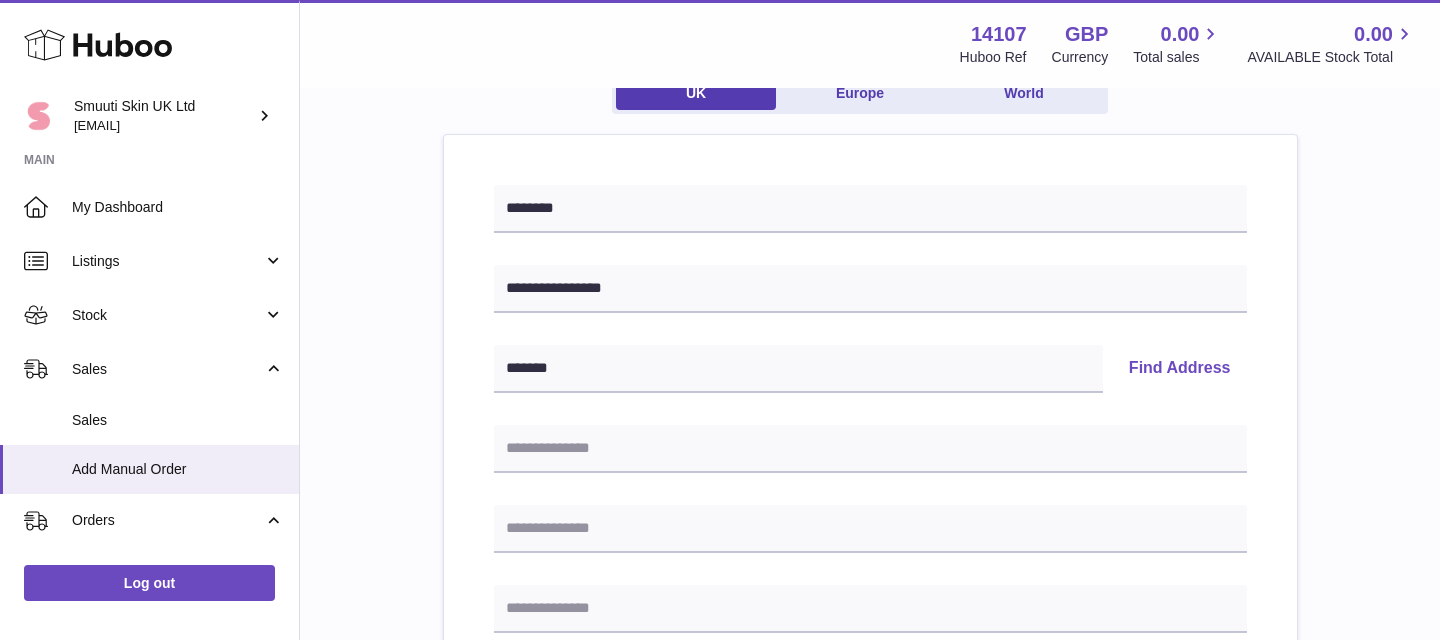 click on "Find Address" at bounding box center [1180, 369] 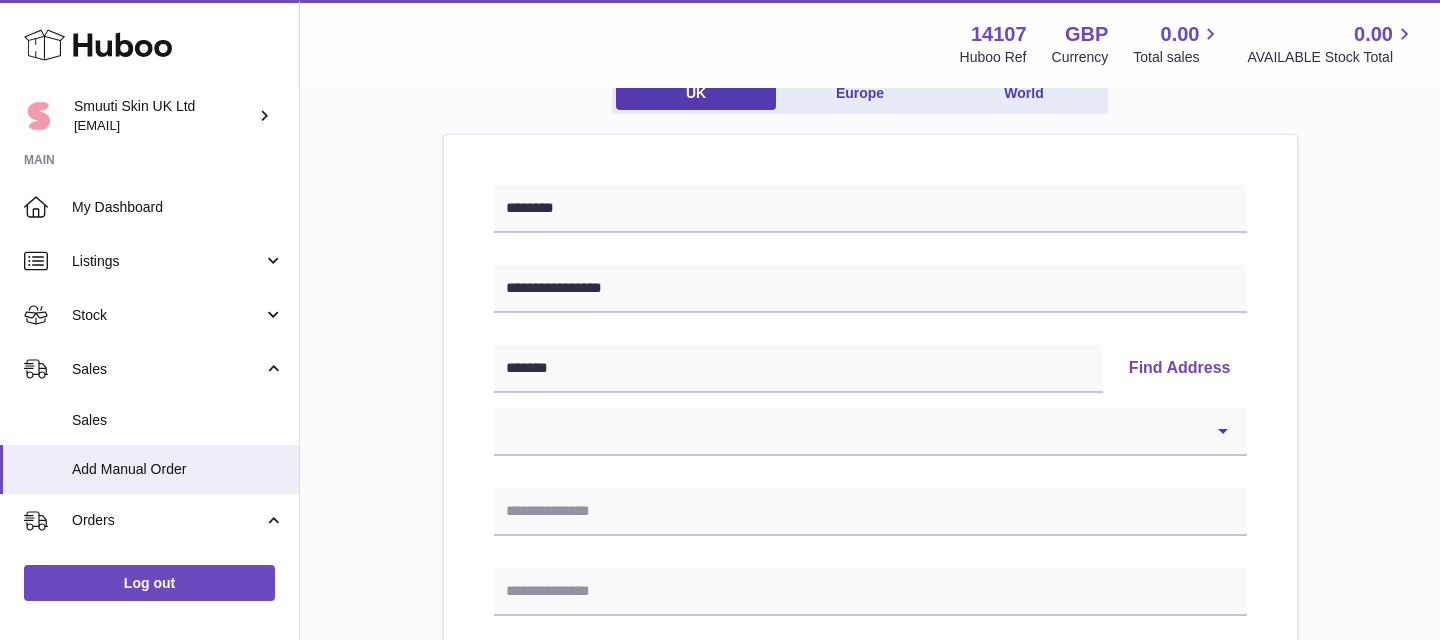 click on "[POSTAL_CODE]
[POSTAL_CODE]
[POSTAL_CODE]
Find Address
[ADDRESS] [ADDRESS] [ADDRESS] [ADDRESS] [ADDRESS] [ADDRESS] [ADDRESS] [ADDRESS] [ADDRESS] [ADDRESS] [ADDRESS] [ADDRESS] [ADDRESS] [ADDRESS] [ADDRESS] [ADDRESS] [ADDRESS] [ADDRESS] [ADDRESS] [ADDRESS] [ADDRESS] [ADDRESS] [ADDRESS] [ADDRESS]" at bounding box center [870, 762] 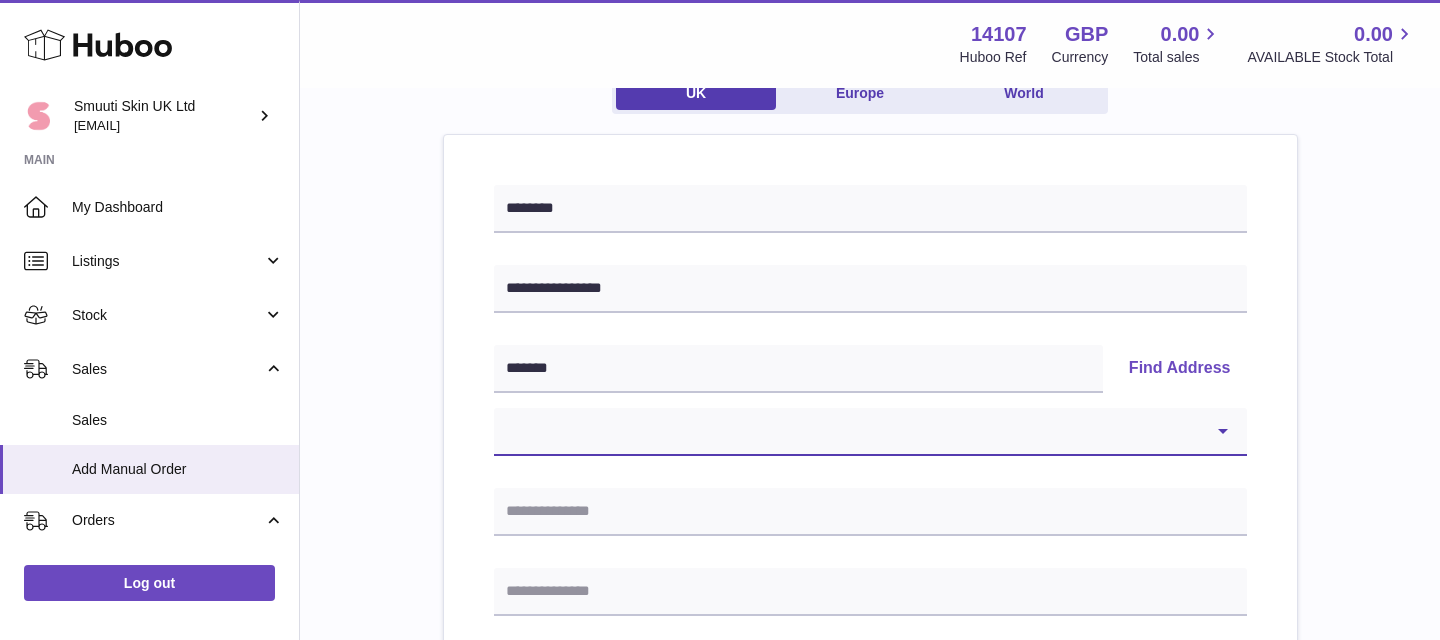 click on "[ADDRESS] [ADDRESS] [ADDRESS] [ADDRESS] [ADDRESS] [ADDRESS] [ADDRESS] [ADDRESS] [ADDRESS] [ADDRESS] [ADDRESS] [ADDRESS] [ADDRESS] [ADDRESS] [ADDRESS] [ADDRESS] [ADDRESS] [ADDRESS] [ADDRESS] [ADDRESS] [ADDRESS] [ADDRESS] [ADDRESS] [ADDRESS] [ADDRESS]" at bounding box center (870, 432) 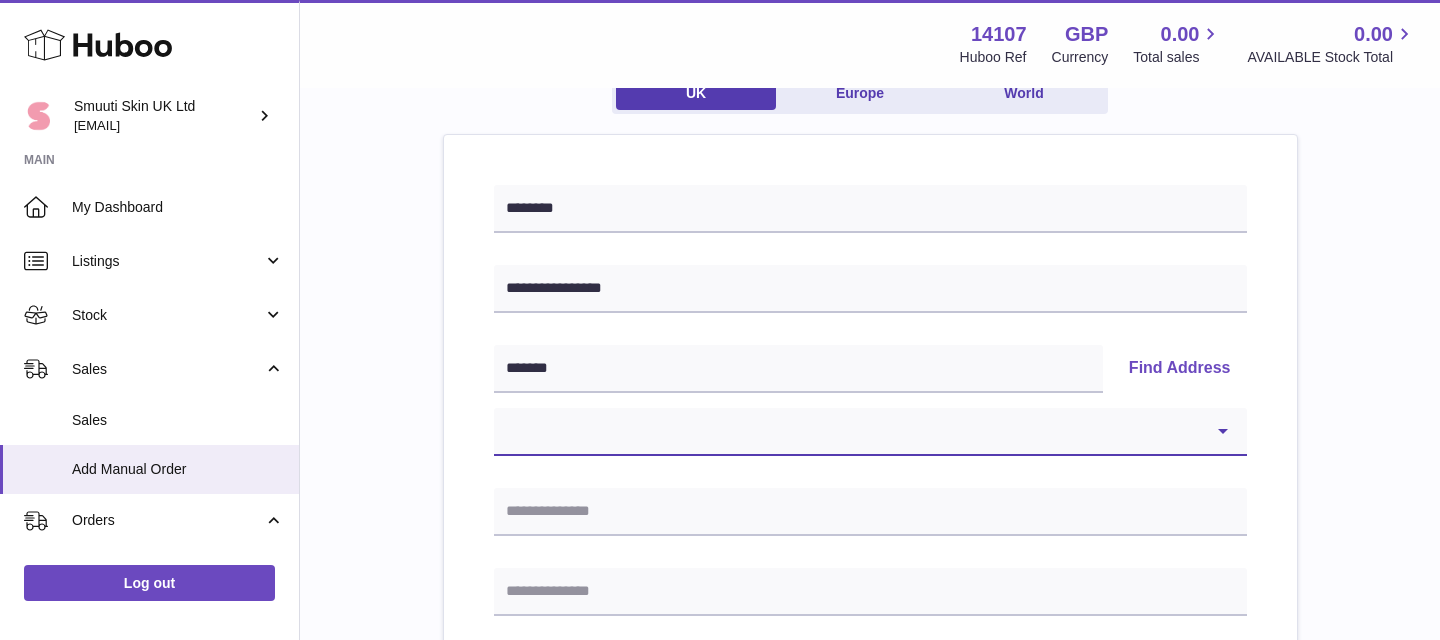 select on "**" 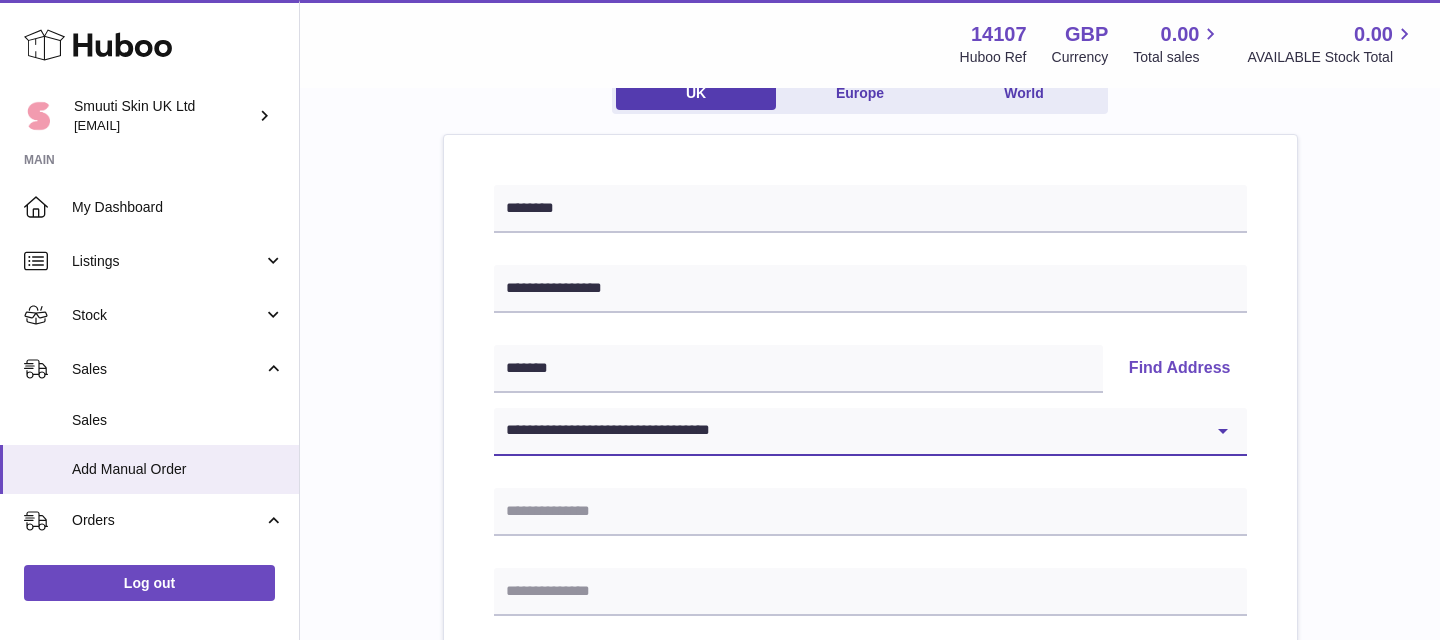 type on "********" 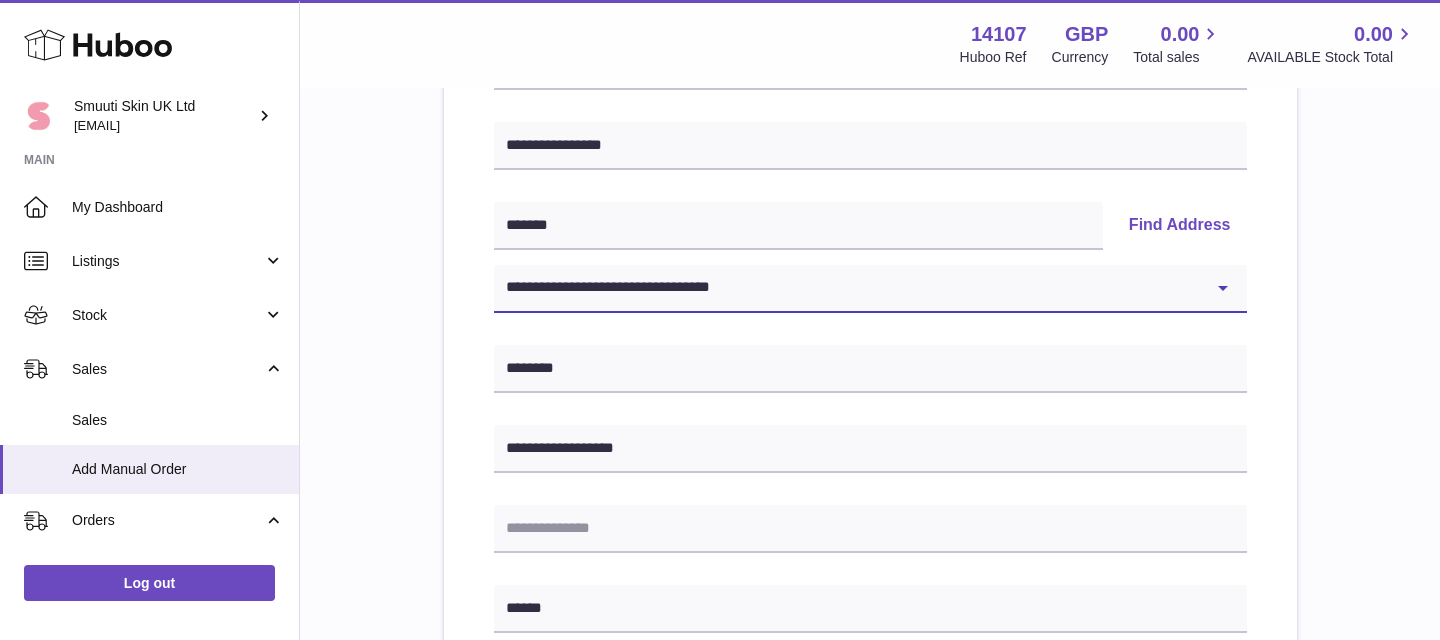 scroll, scrollTop: 327, scrollLeft: 0, axis: vertical 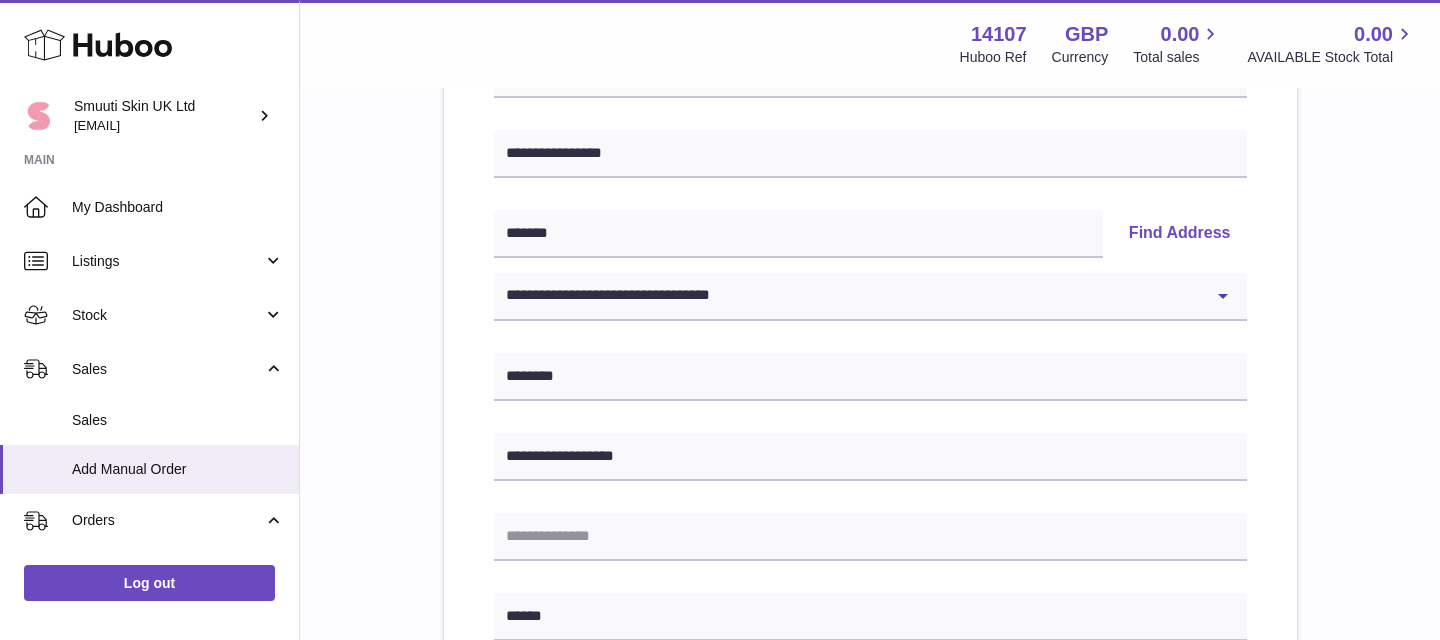 click on "Please enter where you want to ship the items
[STATE]
Europe
World
[POSTAL_CODE]
[POSTAL_CODE]
[POSTAL_CODE]
Find Address
[ADDRESS] [ADDRESS] [ADDRESS] [ADDRESS] [ADDRESS] [ADDRESS] [ADDRESS] [ADDRESS] [ADDRESS] [ADDRESS] [ADDRESS]   [POSTAL_CODE]" at bounding box center [870, 598] 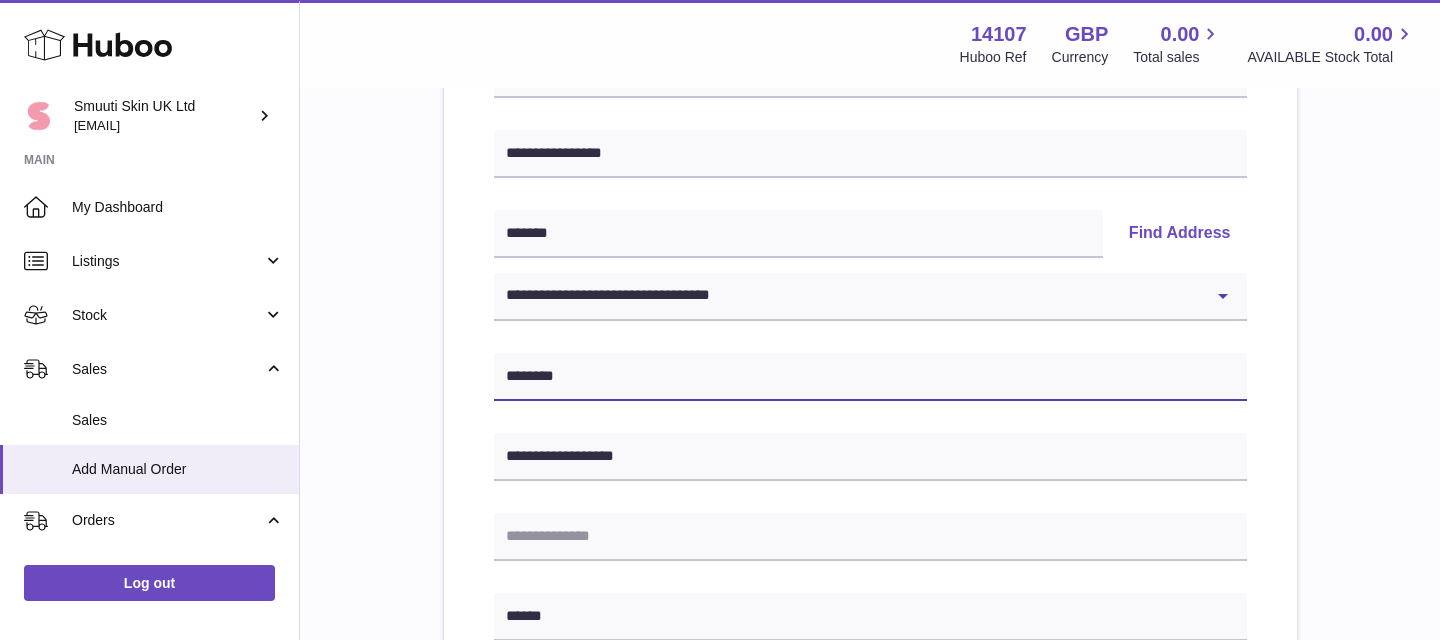 drag, startPoint x: 603, startPoint y: 376, endPoint x: 389, endPoint y: 375, distance: 214.00233 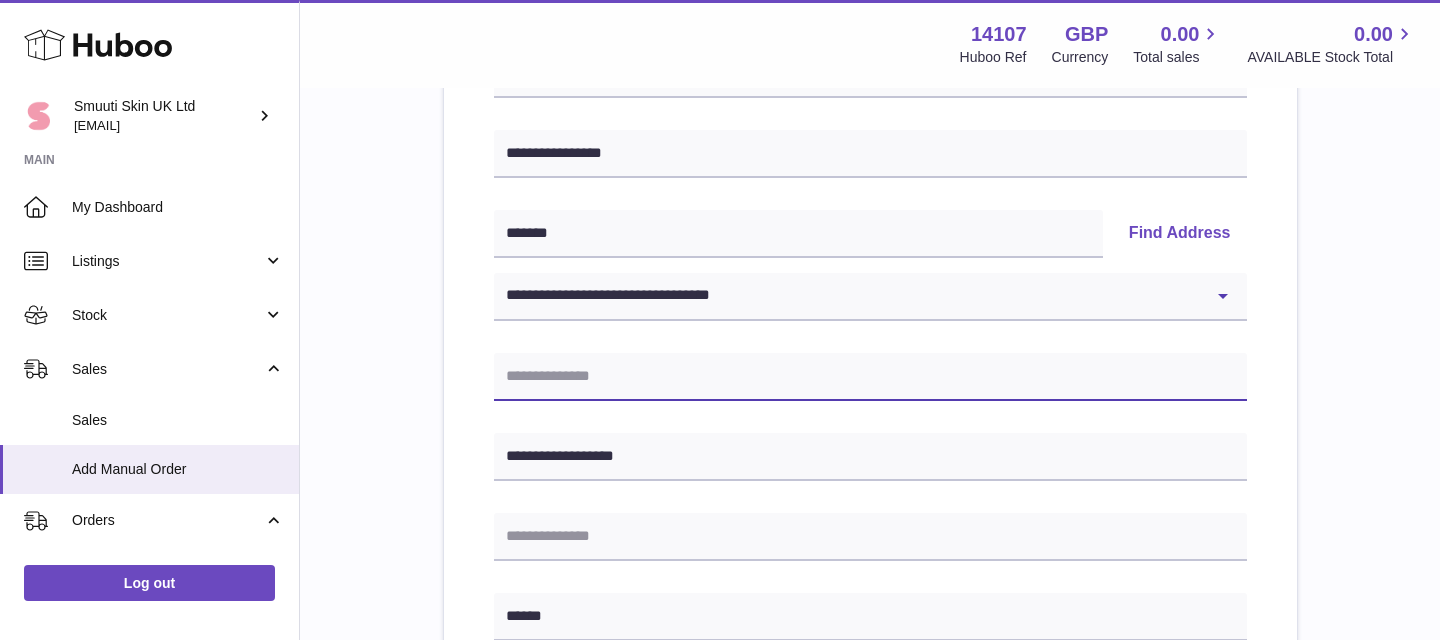 type 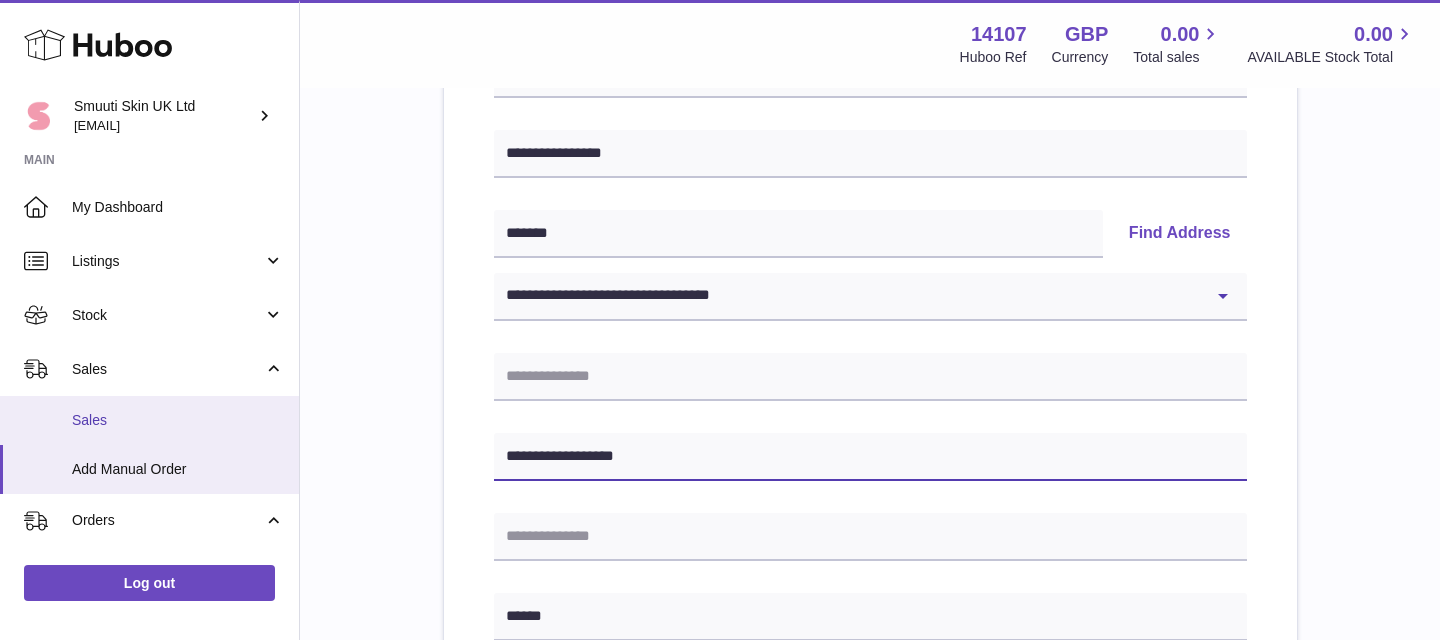 drag, startPoint x: 740, startPoint y: 461, endPoint x: 240, endPoint y: 412, distance: 502.39526 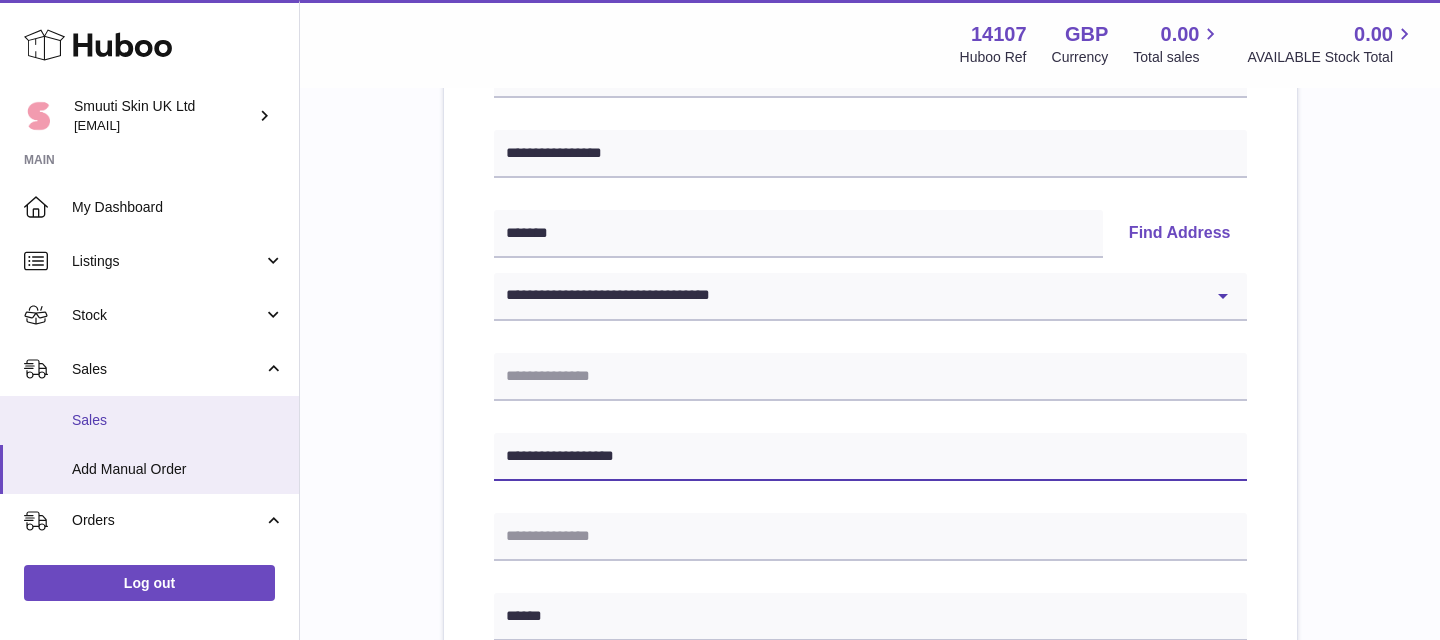 click on "Huboo
Smuuti Skin UK Ltd
[EMAIL]     Main     My Dashboard       Listings     Not with Huboo Listings with Huboo Bundles   Stock     Stock Stock History Add Stock Delivery History ASN Uploads   Sales     Sales Add Manual Order   Orders     Orders Add Manual Order   Usage       Invoicing and Payments     Billing History Storage History Direct Debits Account Balance   Cases       Channels       Settings       Returns       Log out   Menu   Huboo     14107   Huboo Ref    GBP   Currency   0.00     Total sales   0.00     AVAILABLE Stock Total   Currency   GBP   Total sales   0.00   AVAILABLE Stock Total   0.00   My Huboo - Add manual order
Multiple/Batch Upload
Please enter where you want to ship the items
[STATE]
Europe
World
[POSTAL_CODE]" at bounding box center [720, 578] 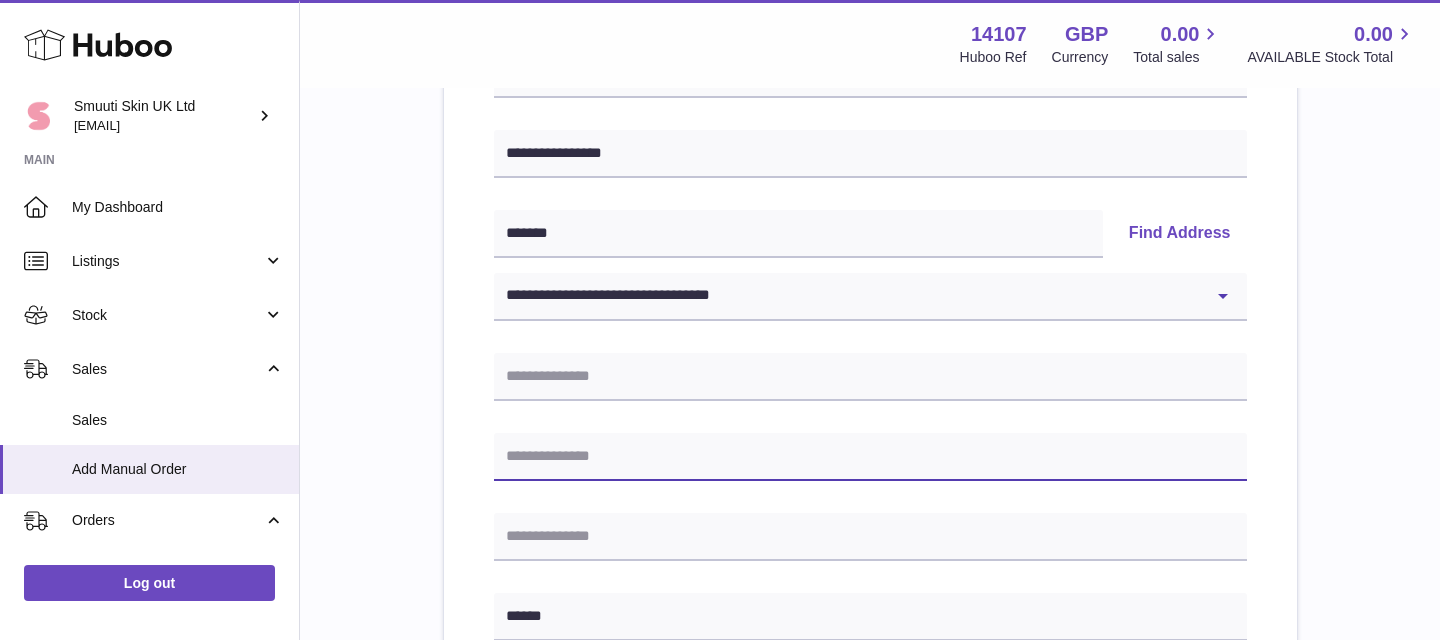 type 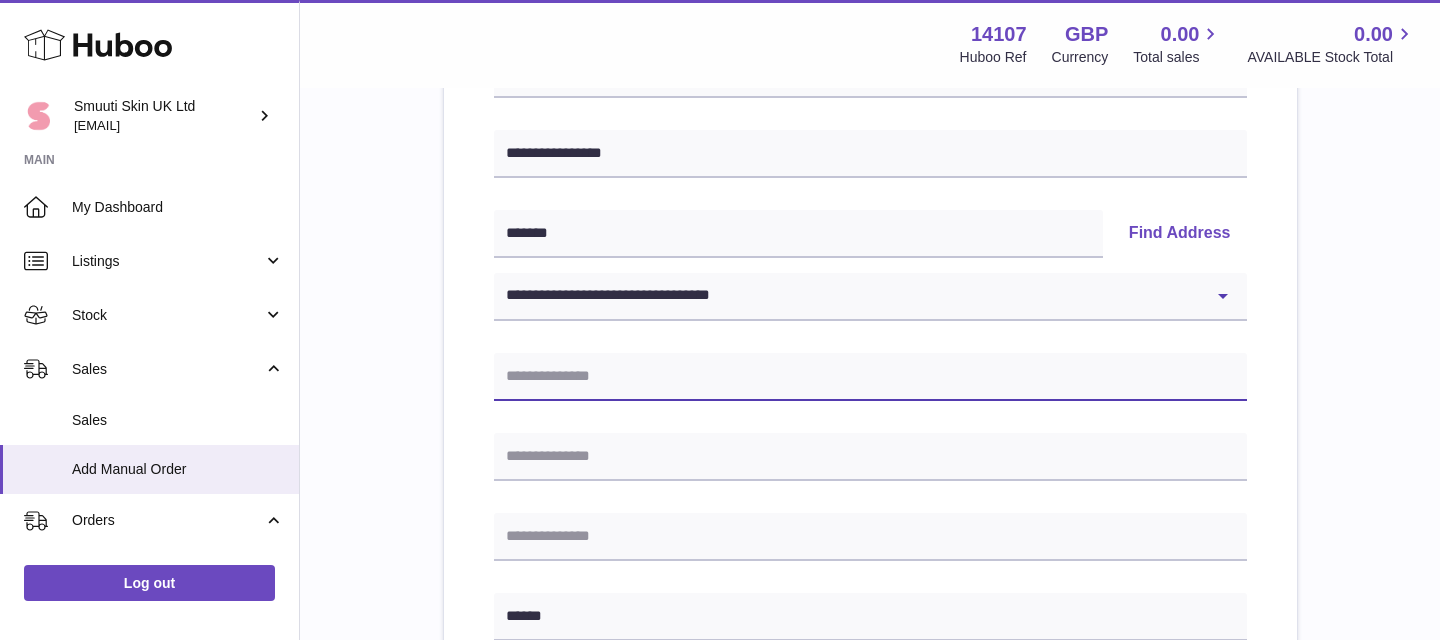 click at bounding box center [870, 377] 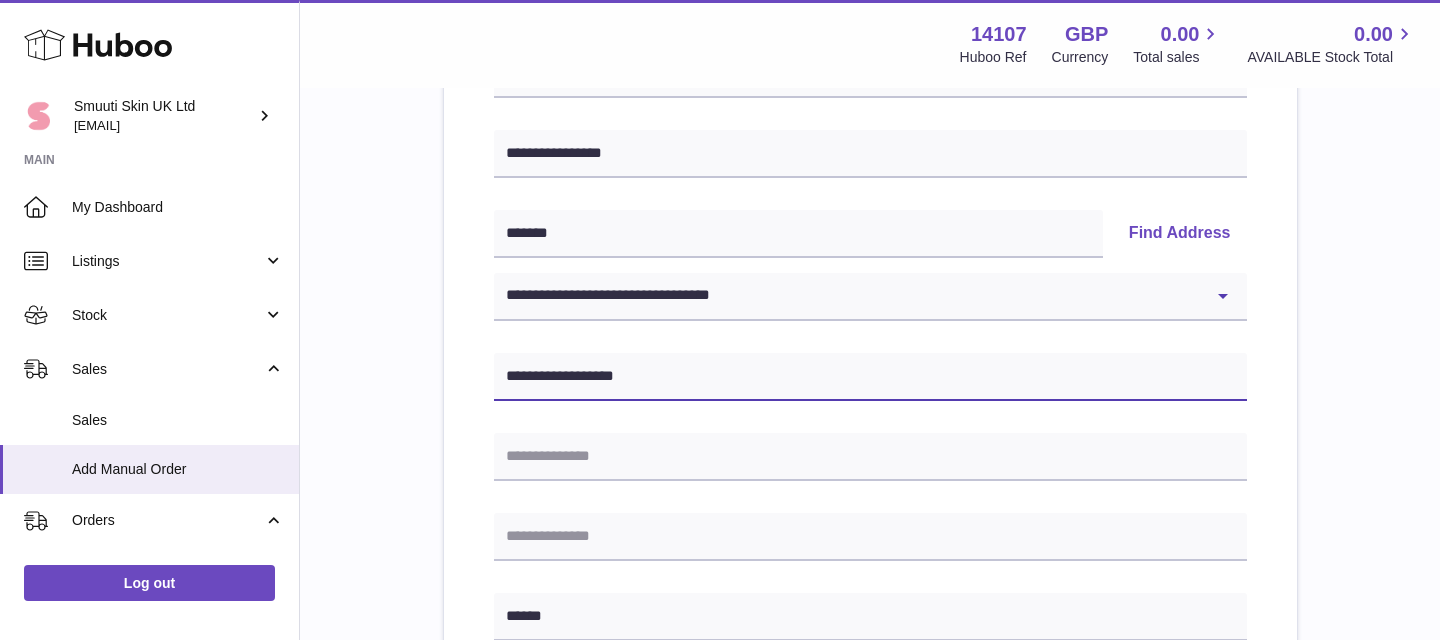 type on "**********" 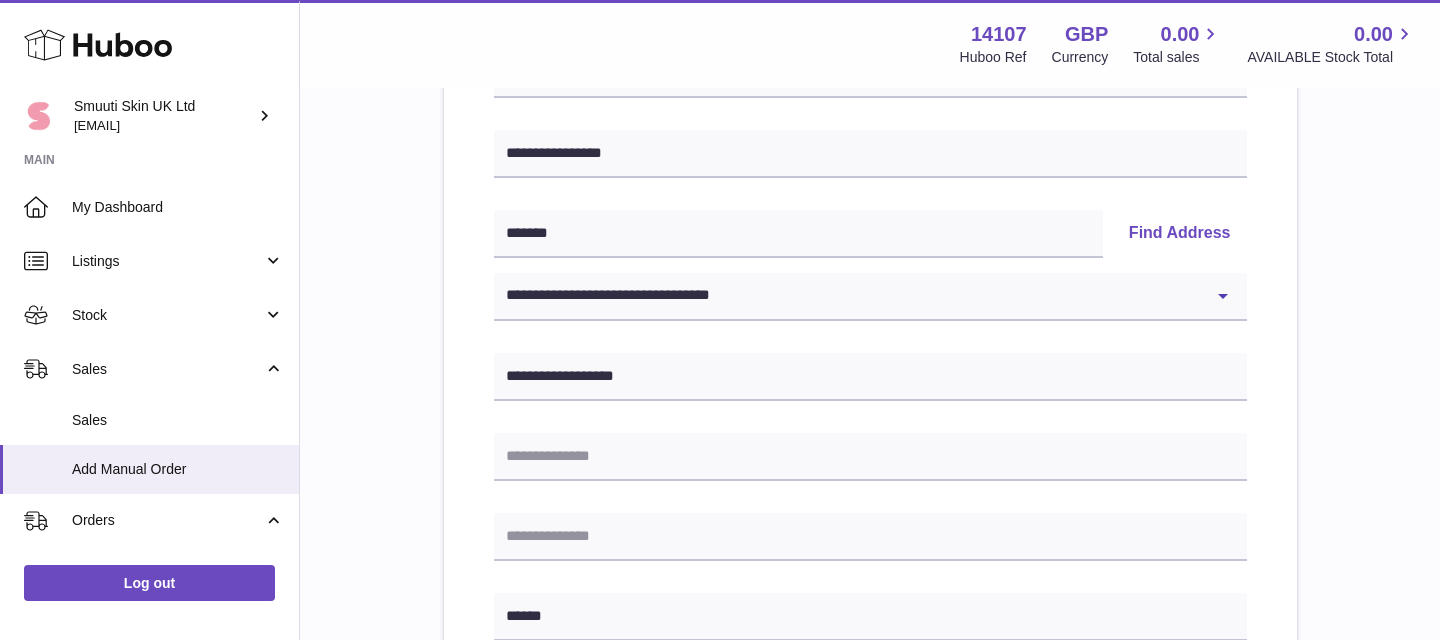 click on "[POSTAL_CODE]
[POSTAL_CODE]
[POSTAL_CODE]
Find Address
[ADDRESS] [ADDRESS] [ADDRESS] [ADDRESS] [ADDRESS] [ADDRESS] [ADDRESS] [ADDRESS] [ADDRESS] [ADDRESS] [ADDRESS] [ADDRESS] [ADDRESS] [ADDRESS] [ADDRESS] [ADDRESS] [ADDRESS] [ADDRESS] [ADDRESS] [ADDRESS] [ADDRESS] [ADDRESS] [ADDRESS] [ADDRESS]" at bounding box center [870, 662] 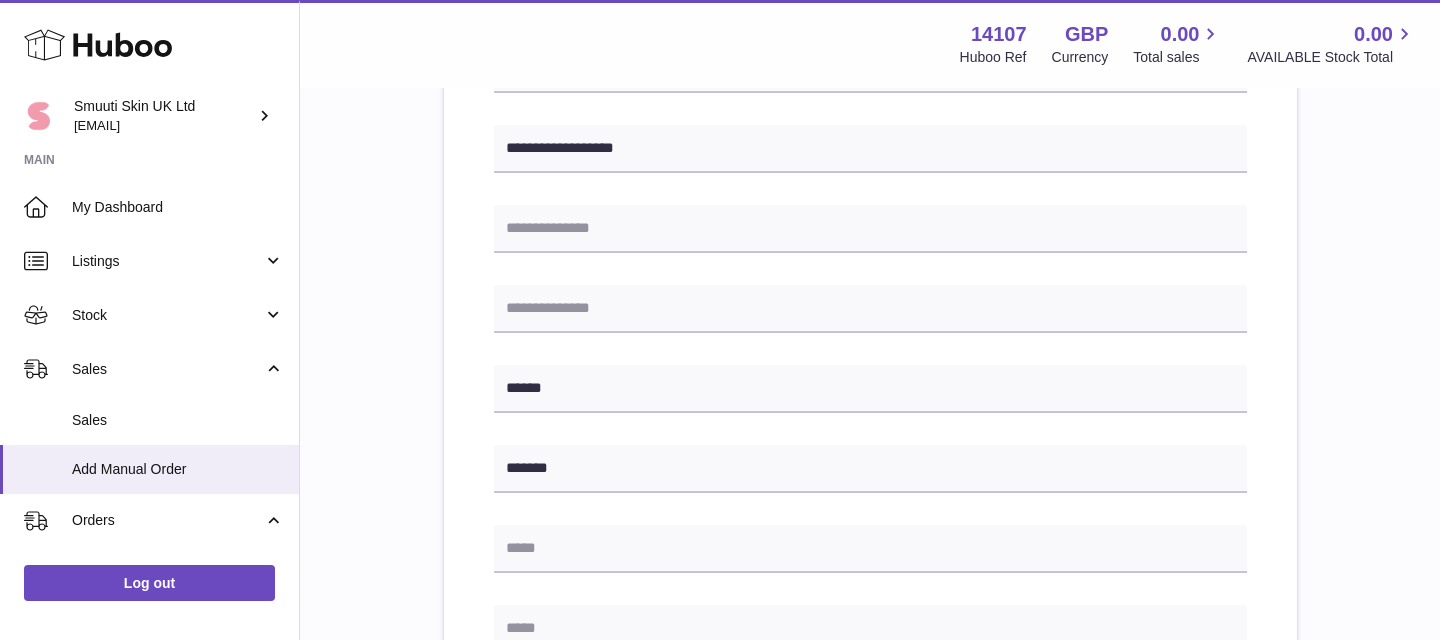 scroll, scrollTop: 558, scrollLeft: 0, axis: vertical 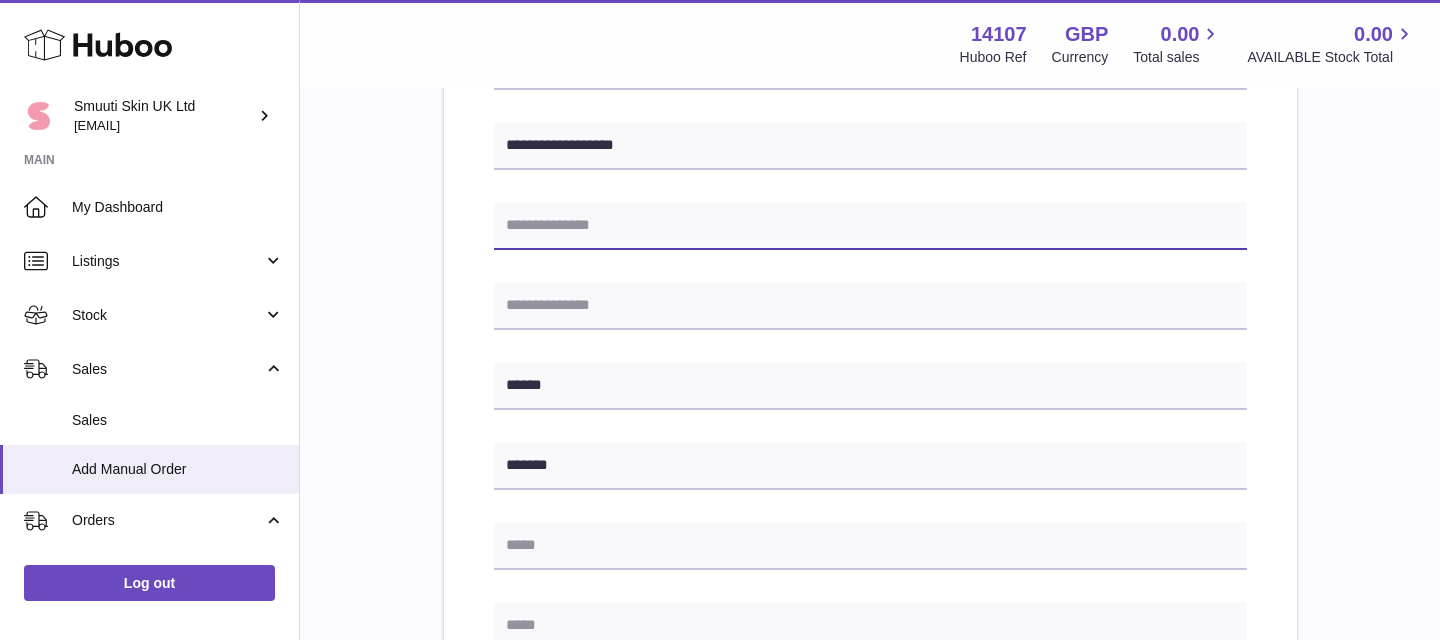 click at bounding box center (870, 226) 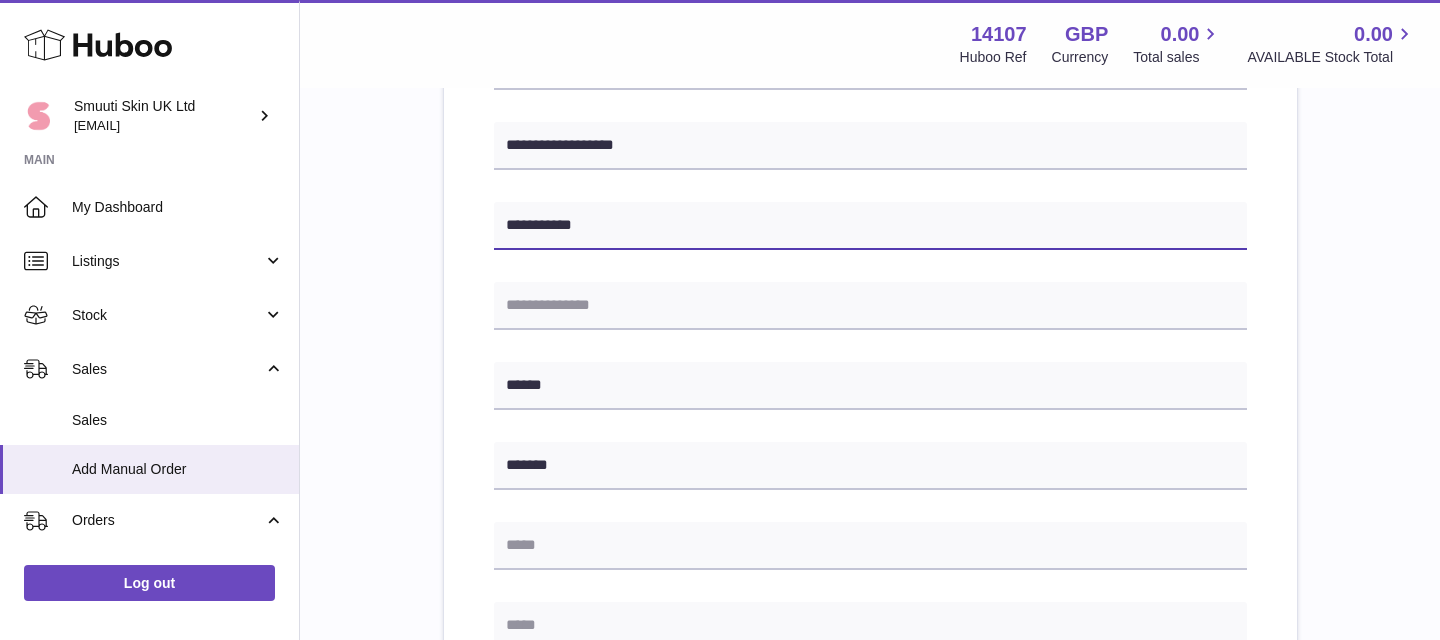 type on "**********" 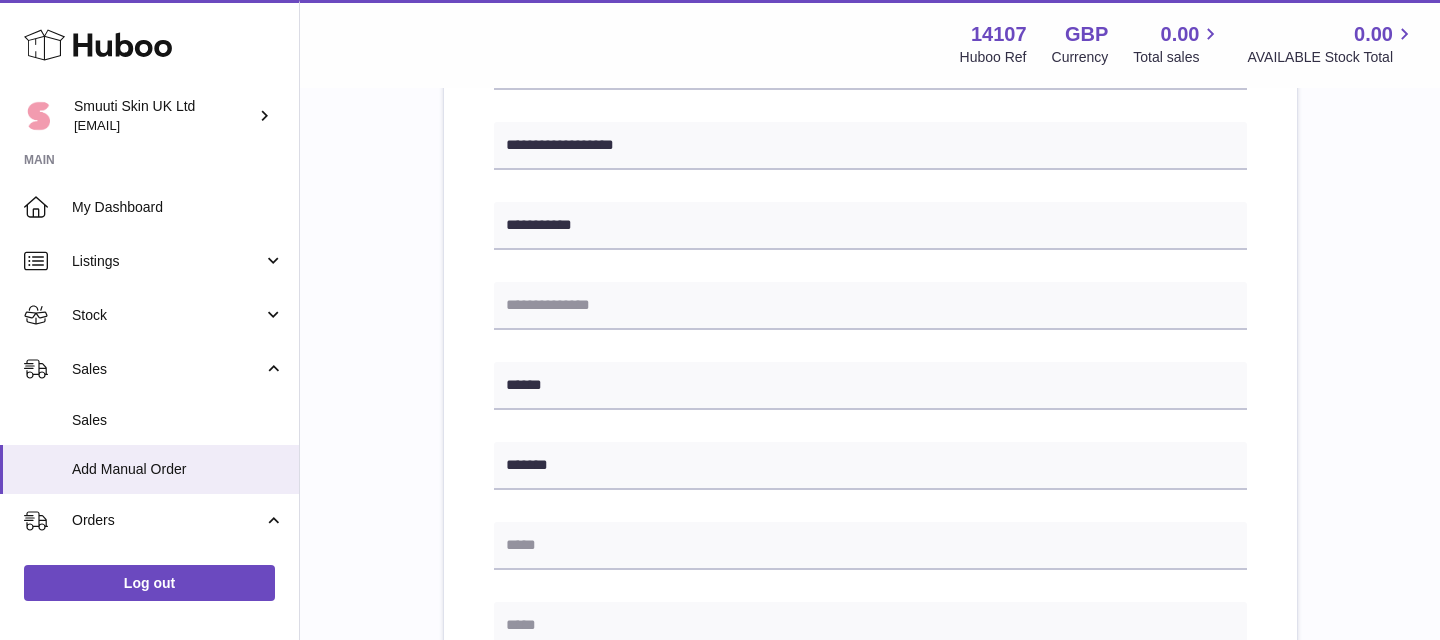 click on "[POSTAL_CODE]
[POSTAL_CODE]
[POSTAL_CODE]
Find Address
[ADDRESS] [ADDRESS] [ADDRESS] [ADDRESS] [ADDRESS] [ADDRESS] [ADDRESS] [ADDRESS] [ADDRESS] [ADDRESS] [ADDRESS] [ADDRESS] [ADDRESS] [ADDRESS] [ADDRESS] [ADDRESS] [ADDRESS] [ADDRESS] [ADDRESS] [ADDRESS] [ADDRESS] [ADDRESS] [ADDRESS] [ADDRESS]" at bounding box center (870, 431) 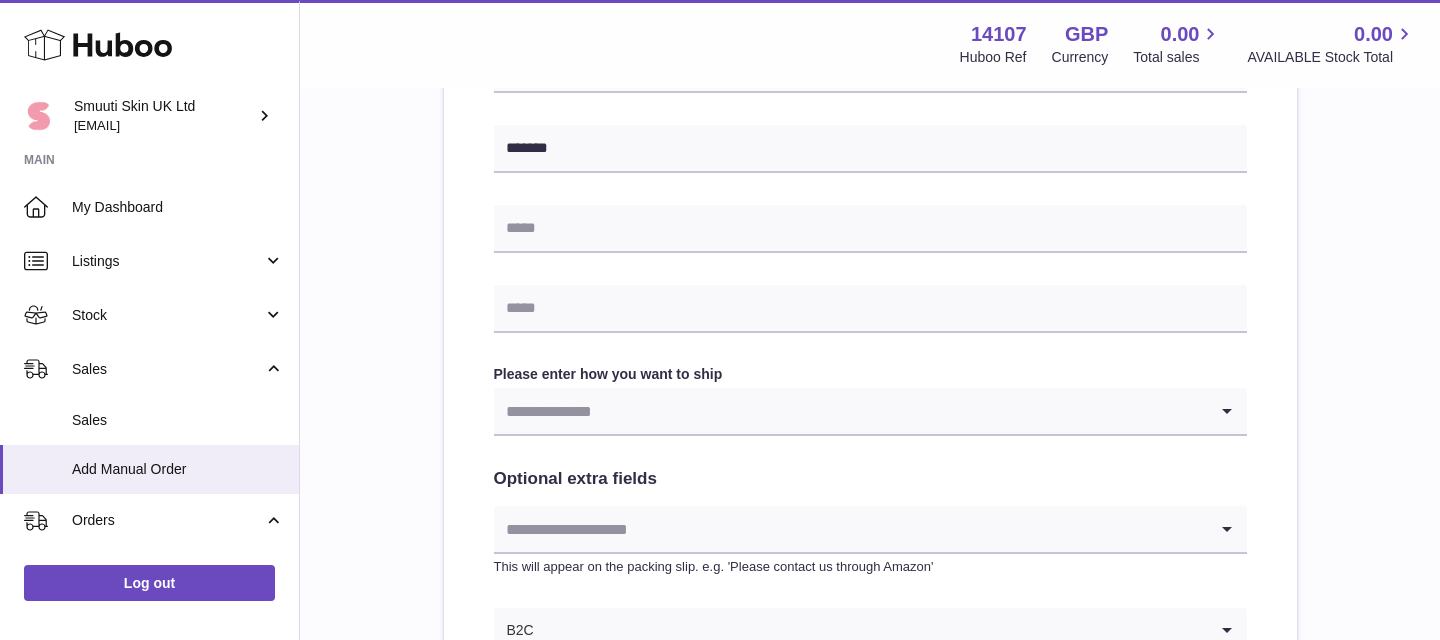 scroll, scrollTop: 882, scrollLeft: 0, axis: vertical 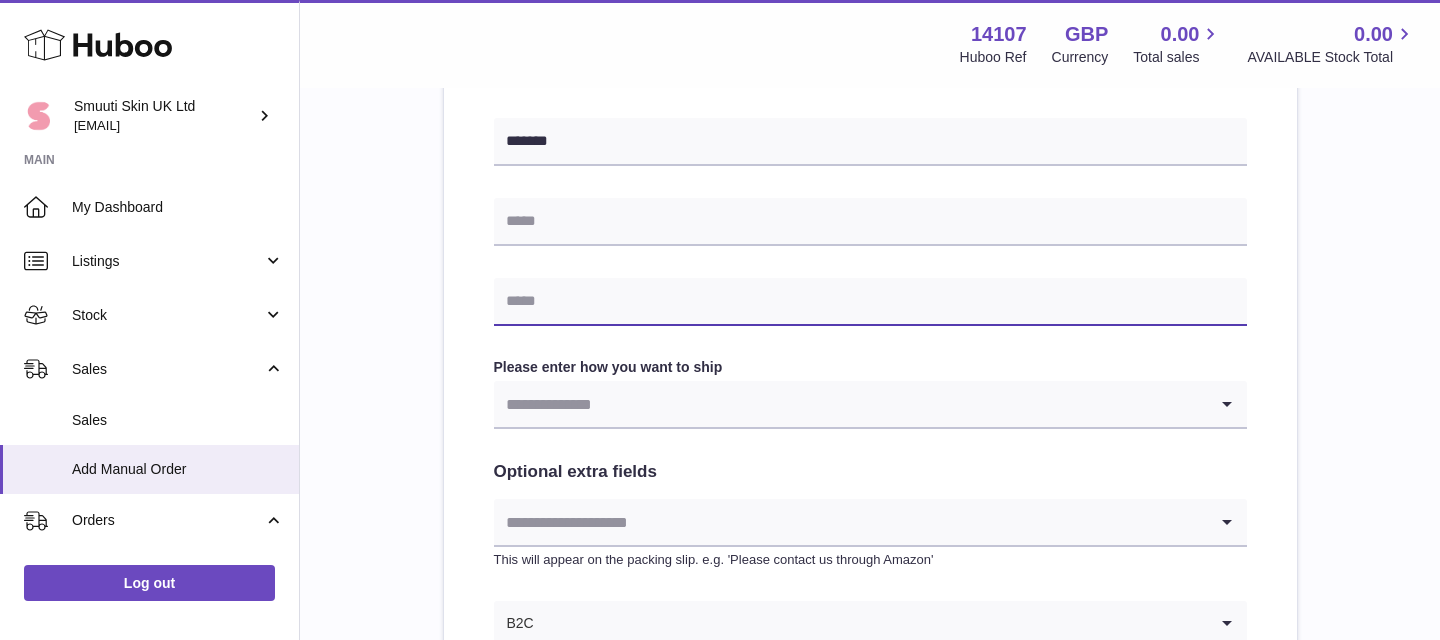 click at bounding box center (870, 302) 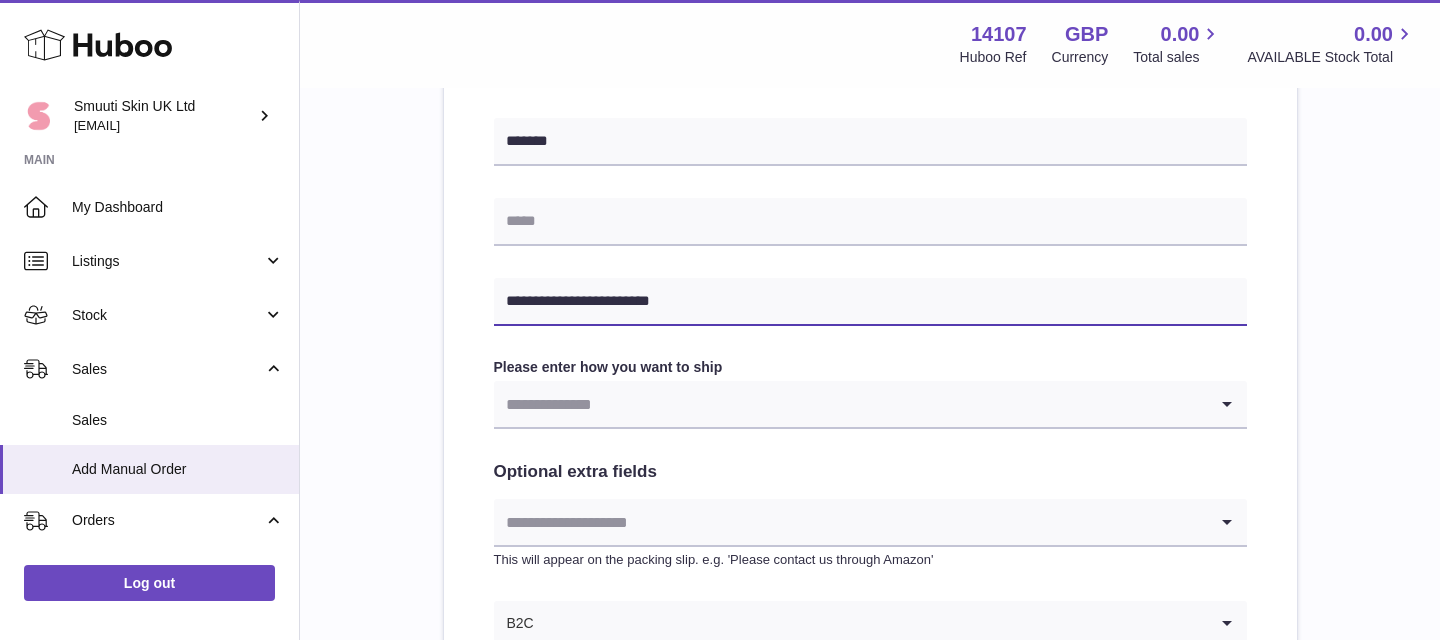 type on "**********" 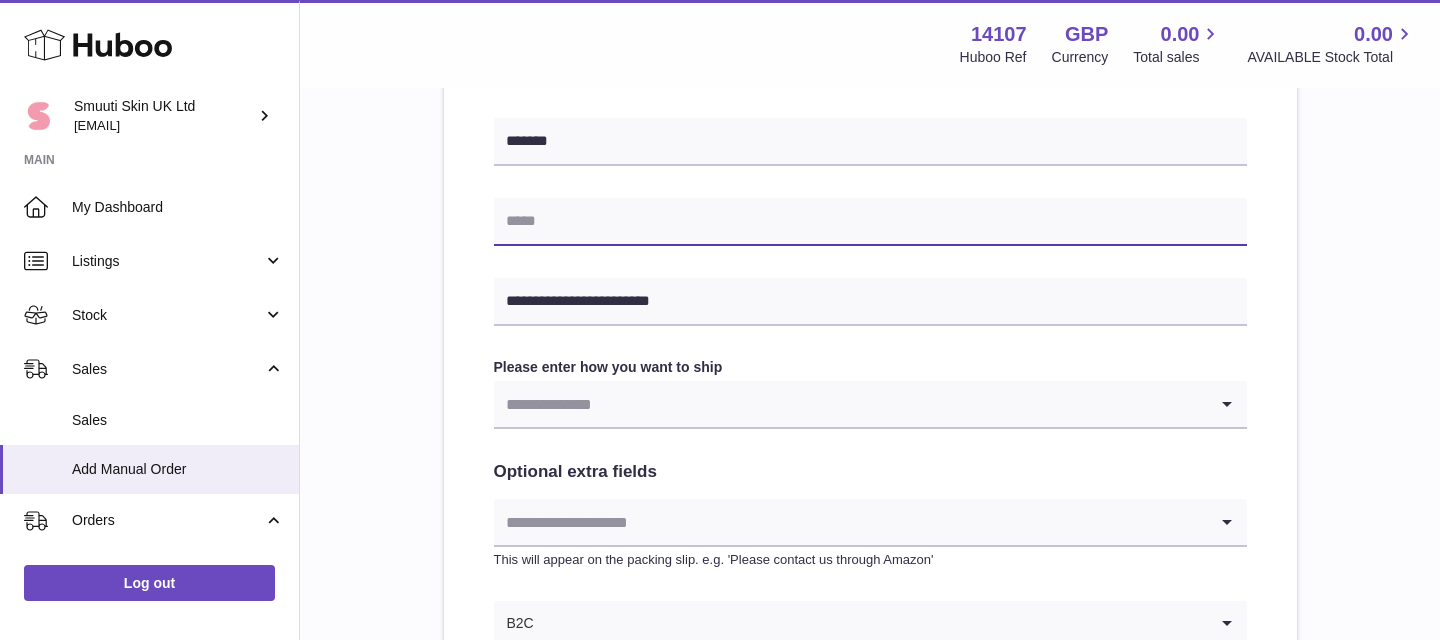 click at bounding box center (870, 222) 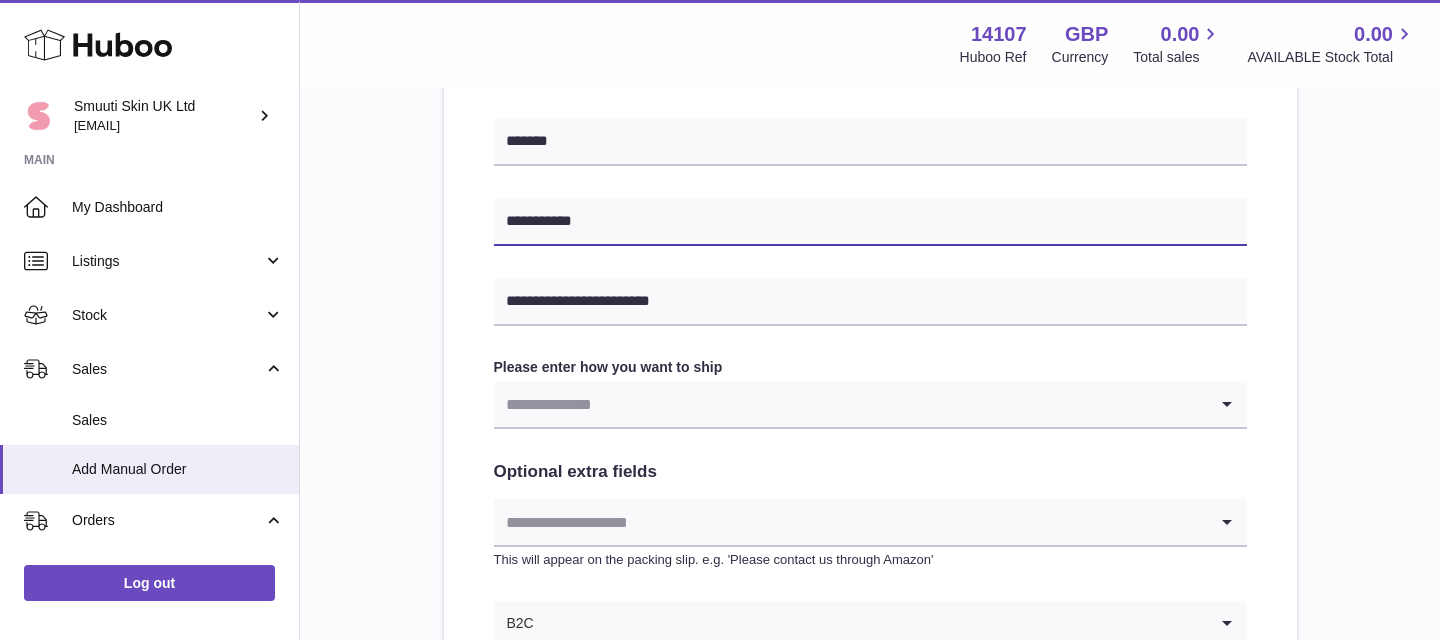 type on "**********" 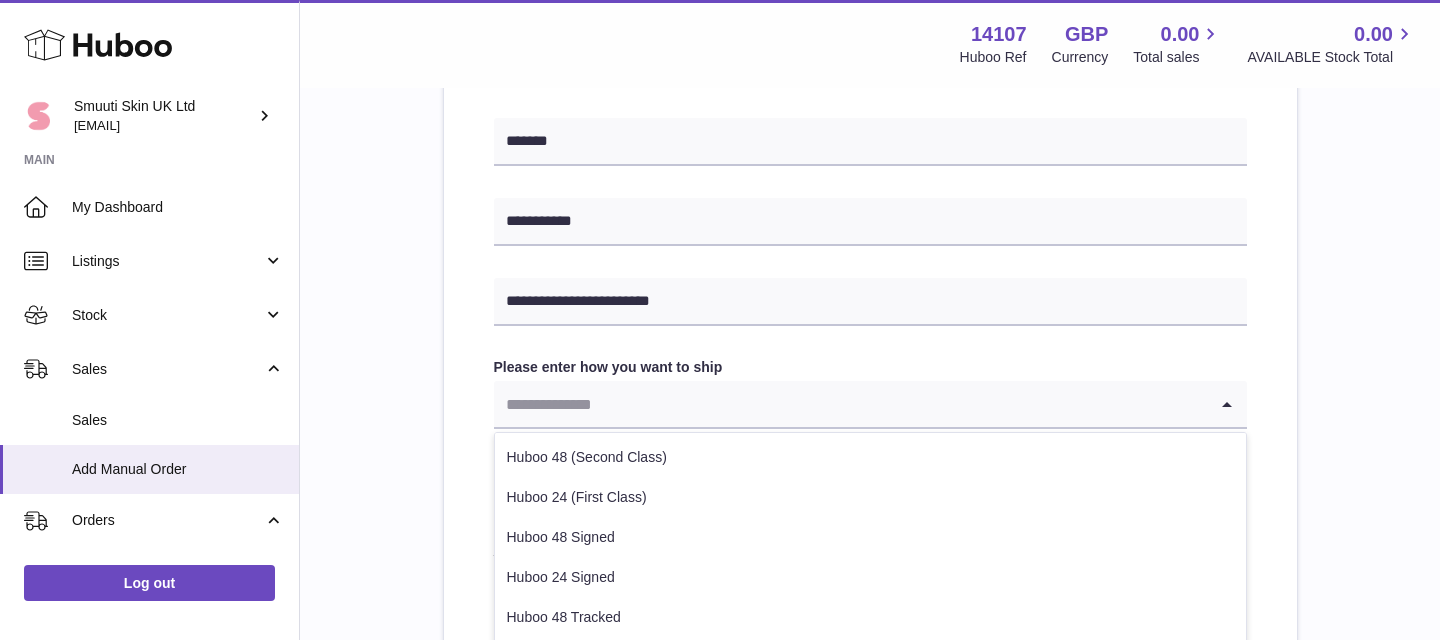 click at bounding box center [850, 404] 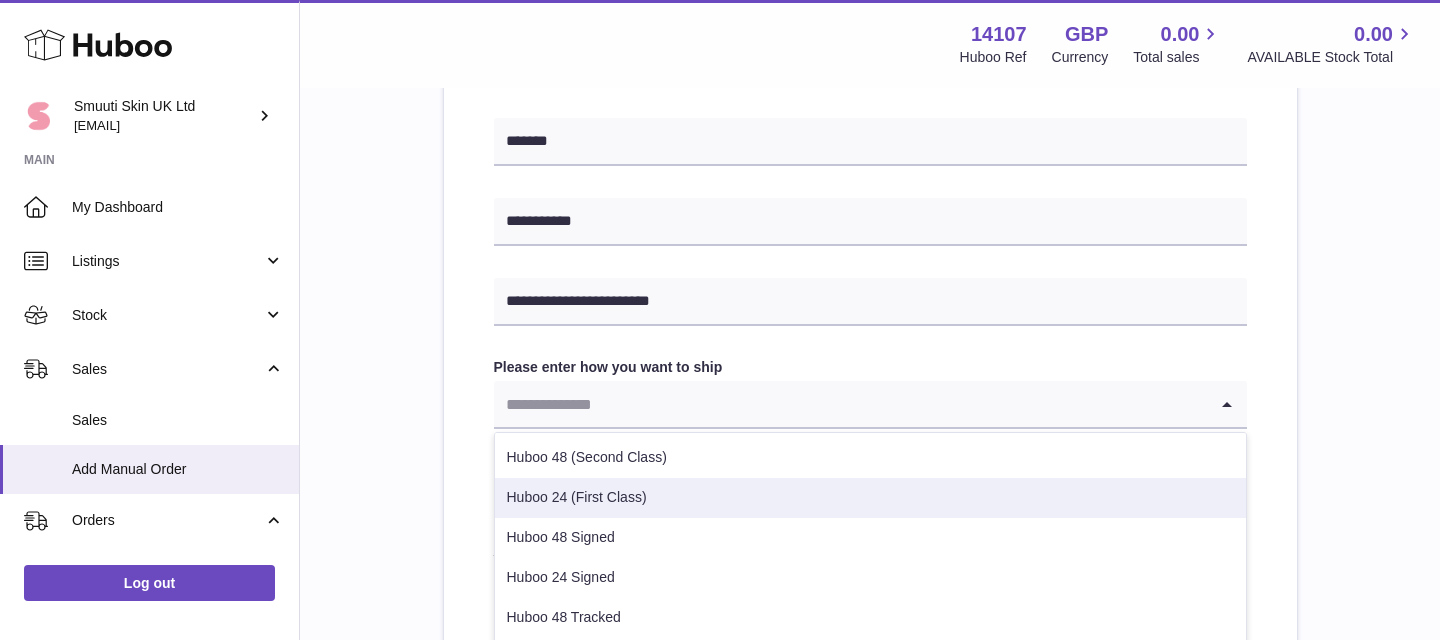 click on "Huboo 48 (Second Class)" at bounding box center [870, 458] 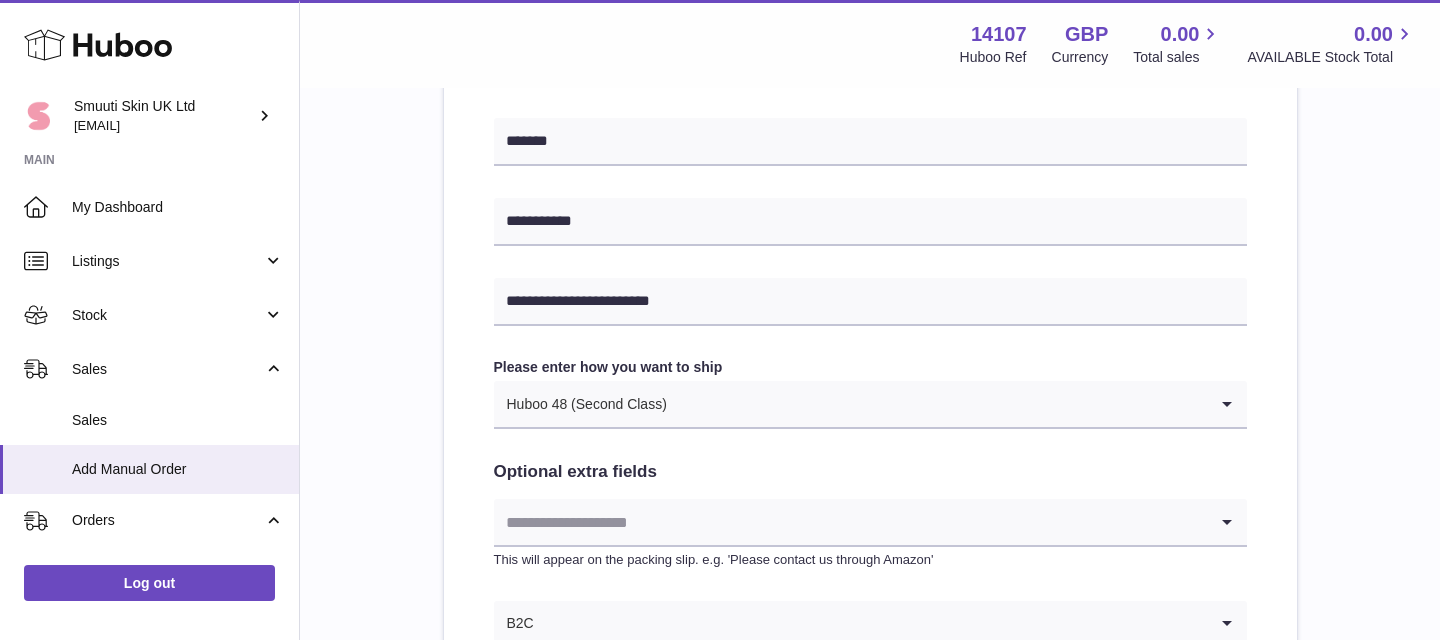 click on "[POSTAL_CODE]
[POSTAL_CODE]
[POSTAL_CODE]
Find Address
[ADDRESS] [ADDRESS] [ADDRESS] [ADDRESS] [ADDRESS] [ADDRESS] [ADDRESS] [ADDRESS] [ADDRESS] [ADDRESS] [ADDRESS] [ADDRESS] [ADDRESS] [ADDRESS] [ADDRESS] [ADDRESS] [ADDRESS] [ADDRESS] [ADDRESS] [ADDRESS] [ADDRESS] [ADDRESS] [ADDRESS] [ADDRESS]" at bounding box center (870, 107) 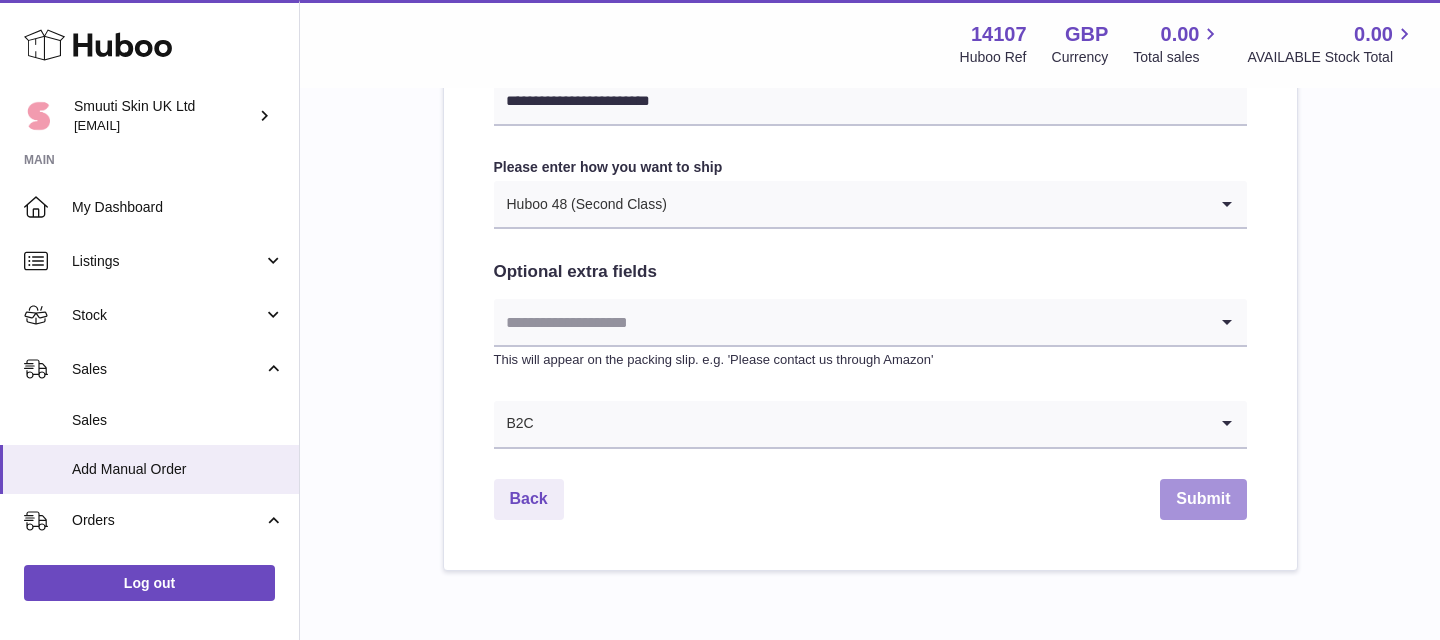 scroll, scrollTop: 1094, scrollLeft: 0, axis: vertical 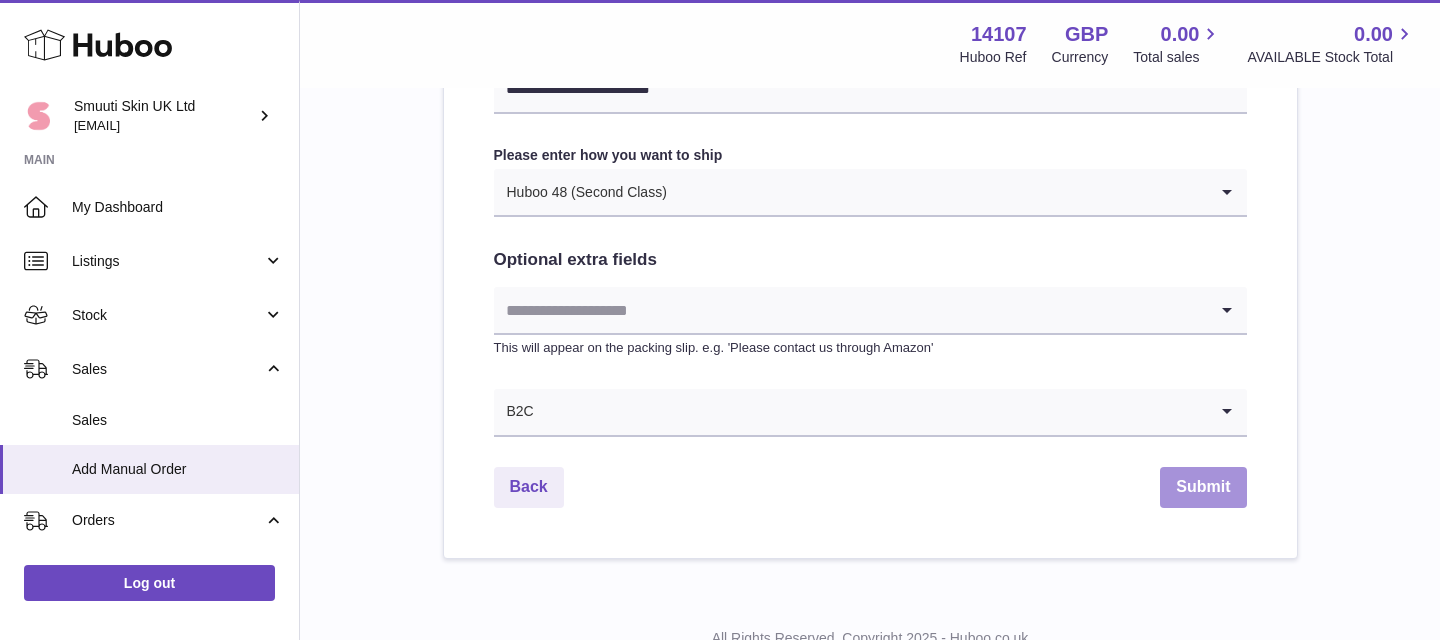 click on "Submit" at bounding box center (1203, 487) 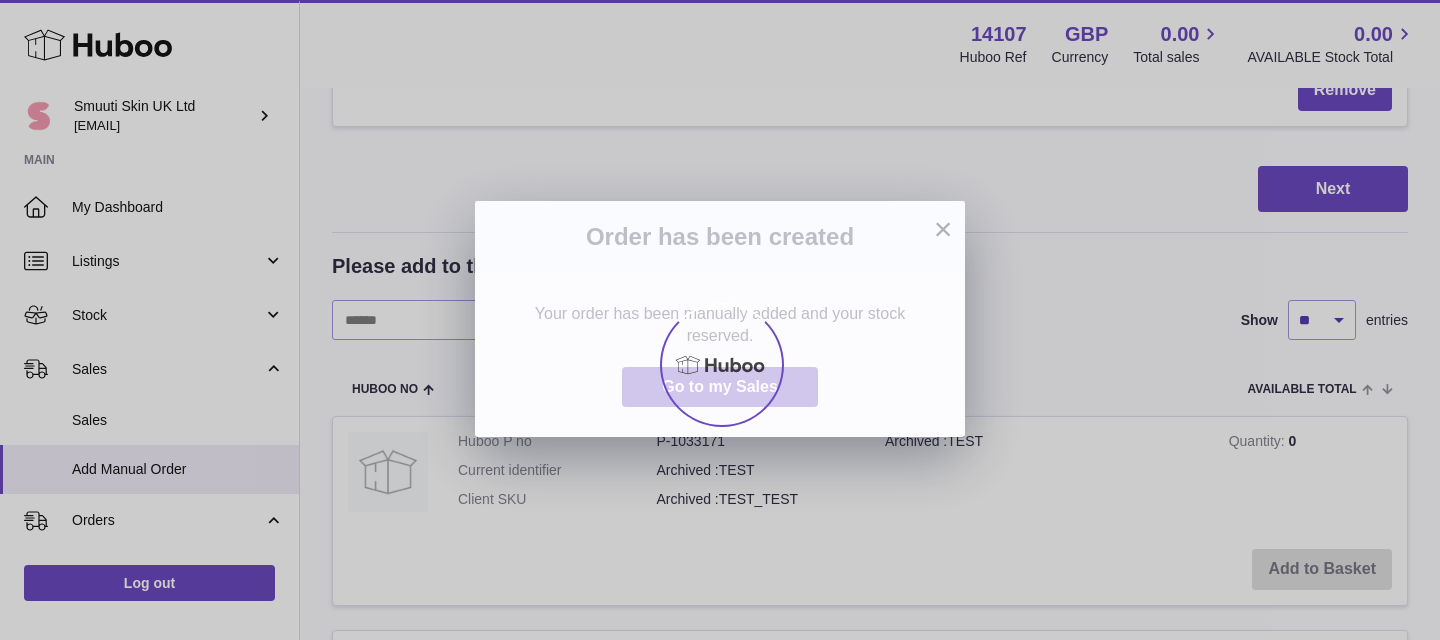 scroll, scrollTop: 0, scrollLeft: 0, axis: both 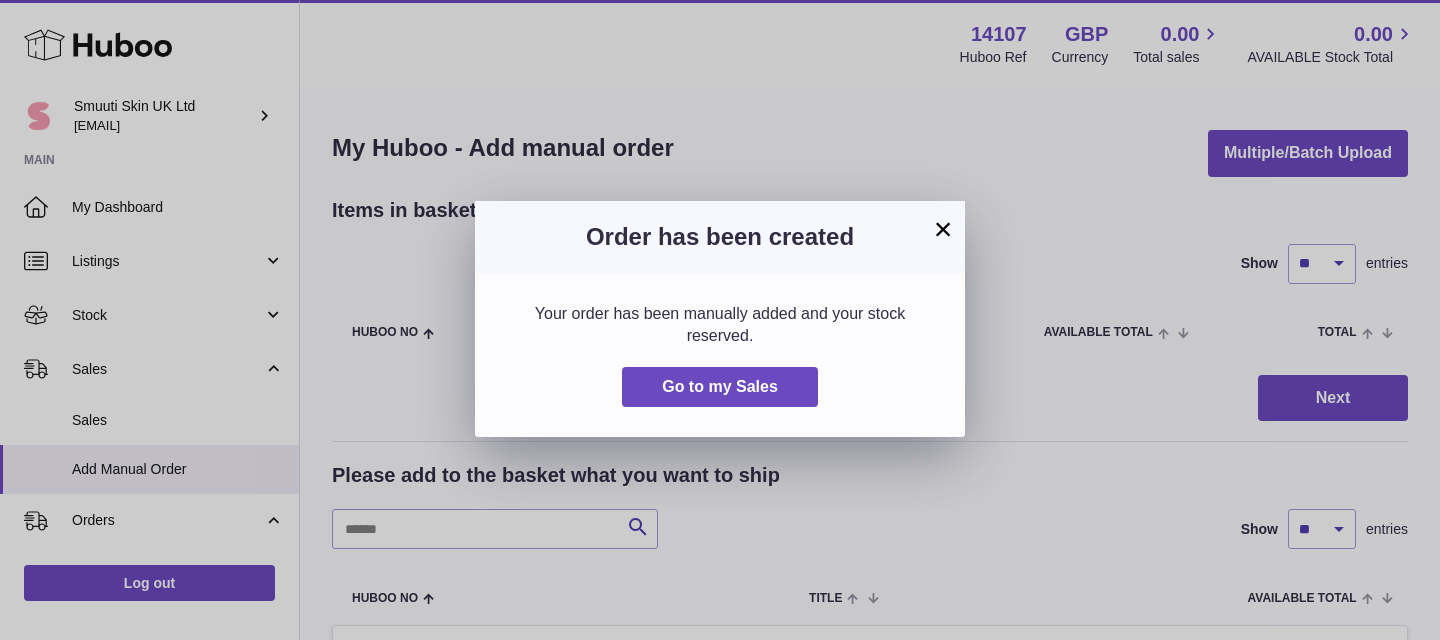 click on "×" at bounding box center [943, 229] 